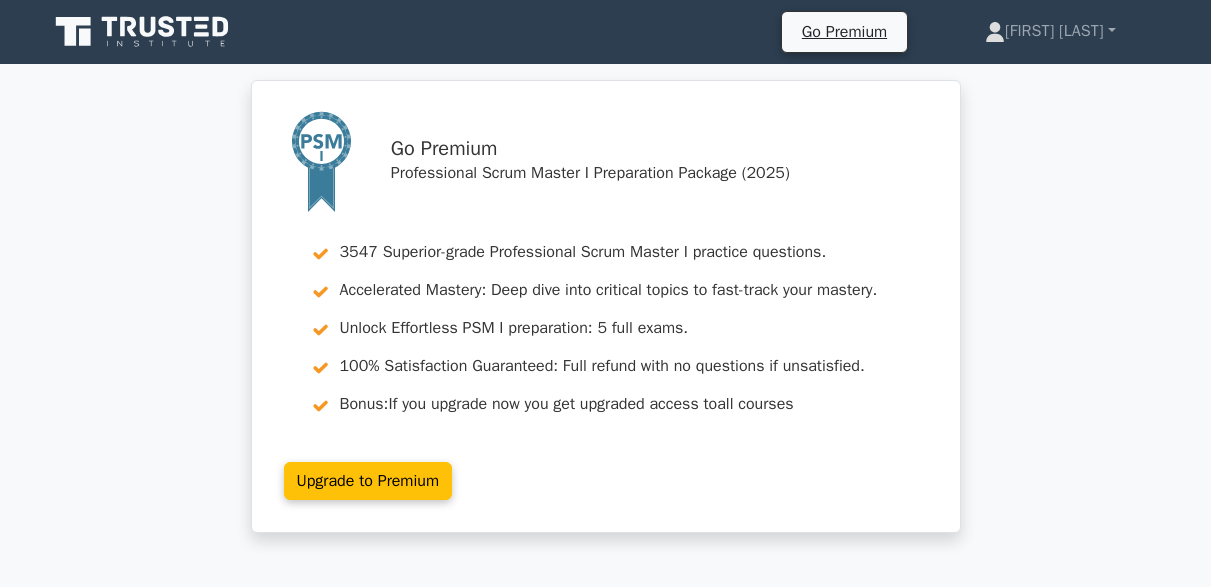 scroll, scrollTop: 1760, scrollLeft: 0, axis: vertical 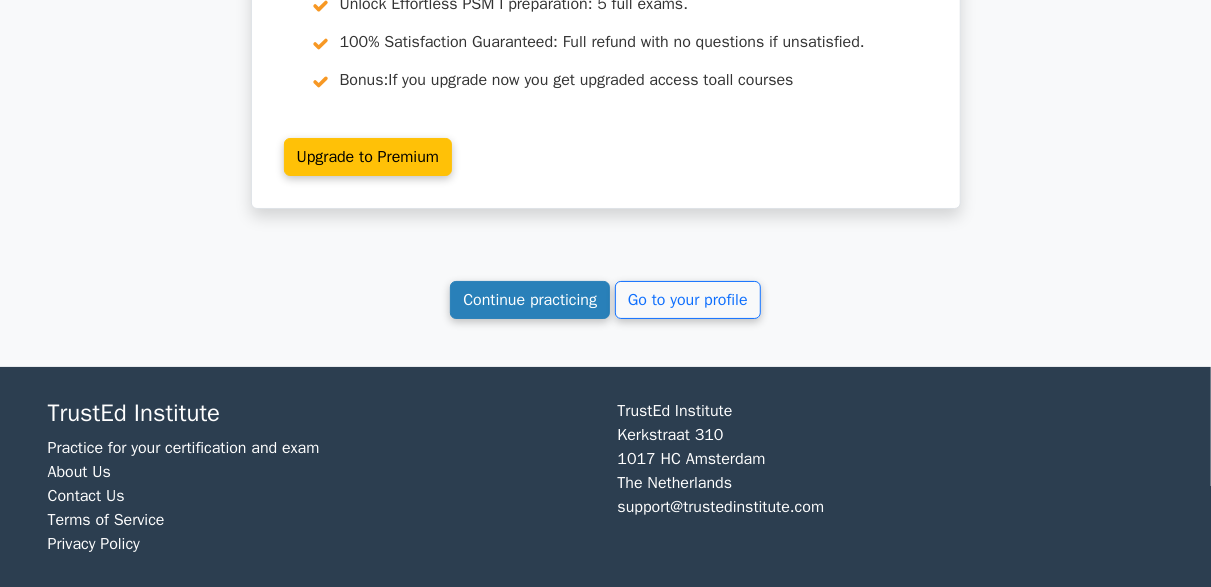 click on "Continue practicing" at bounding box center (530, 300) 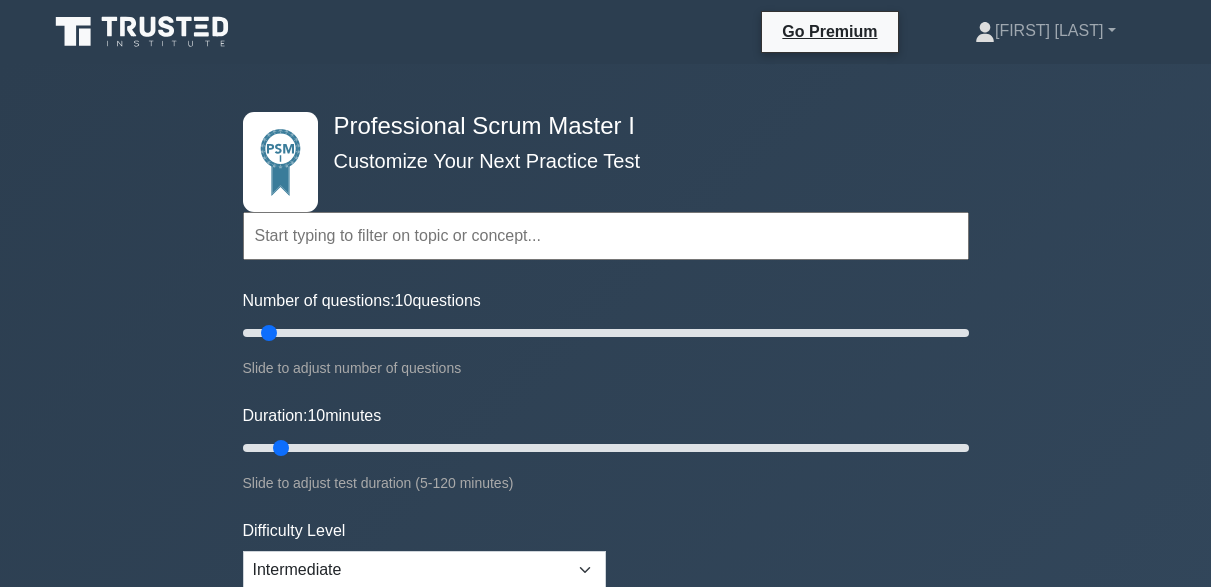 scroll, scrollTop: 0, scrollLeft: 0, axis: both 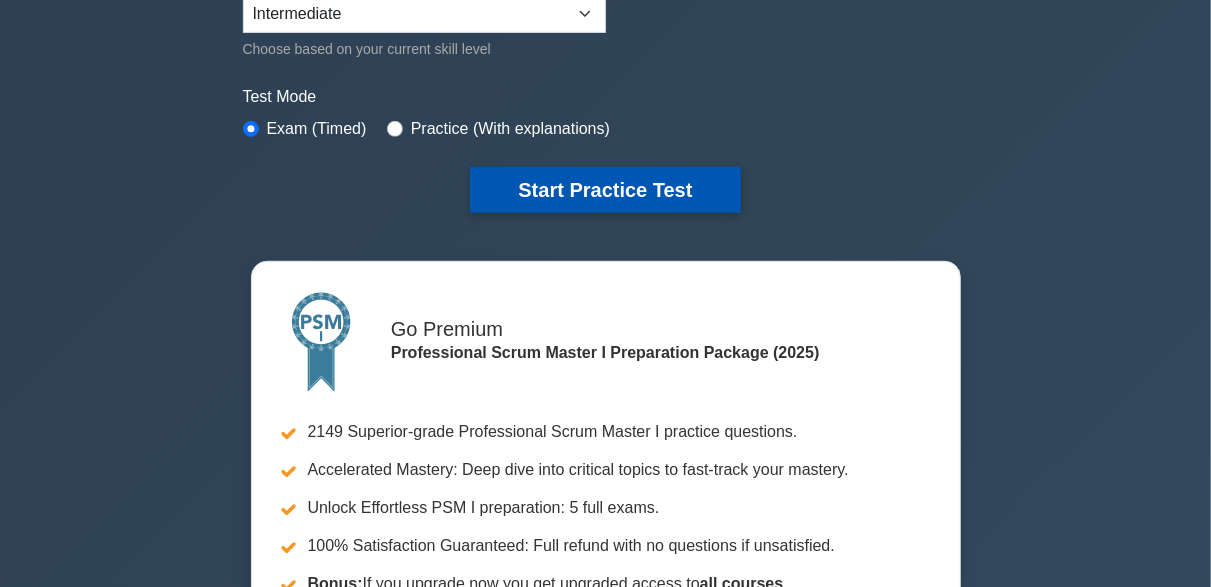 click on "Start Practice Test" at bounding box center (605, 190) 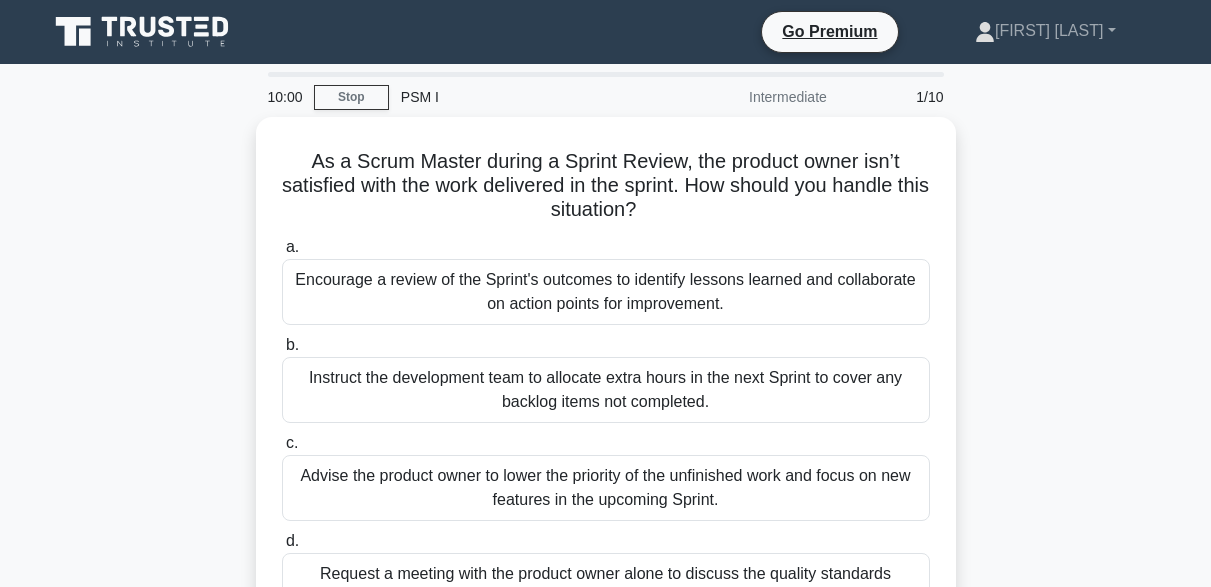 scroll, scrollTop: 222, scrollLeft: 0, axis: vertical 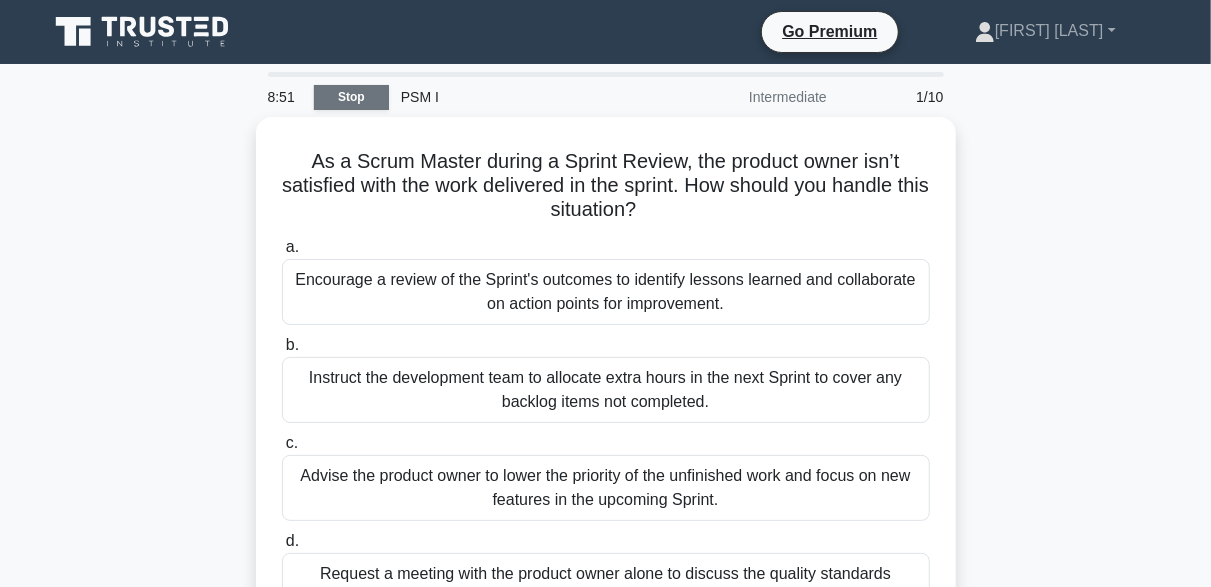 click on "Stop" at bounding box center (351, 97) 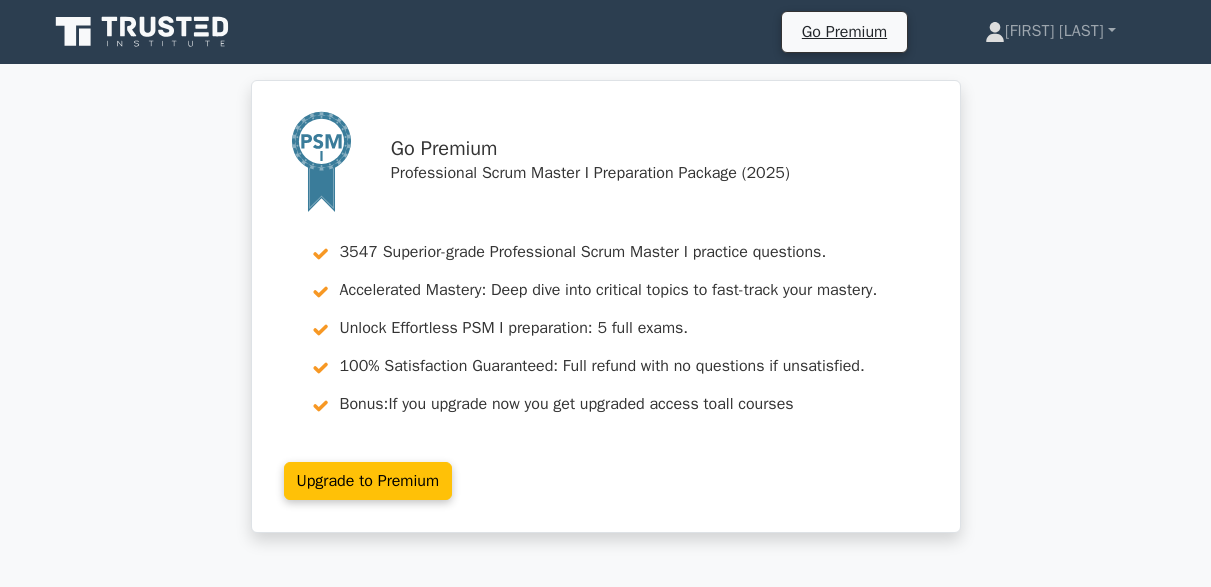 scroll, scrollTop: 0, scrollLeft: 0, axis: both 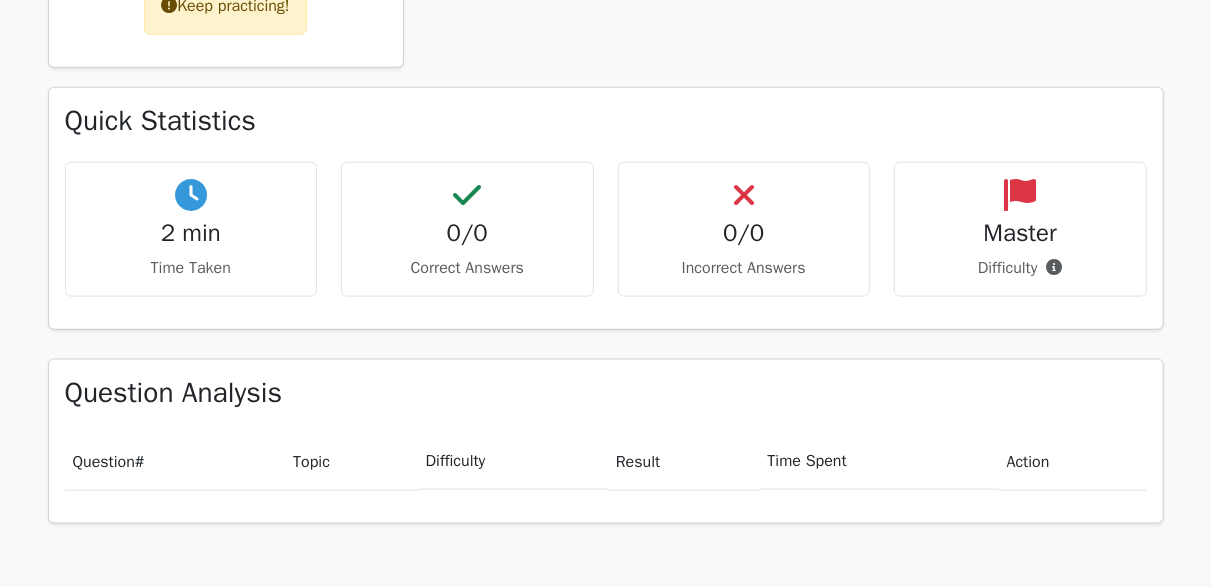 click at bounding box center (1055, 267) 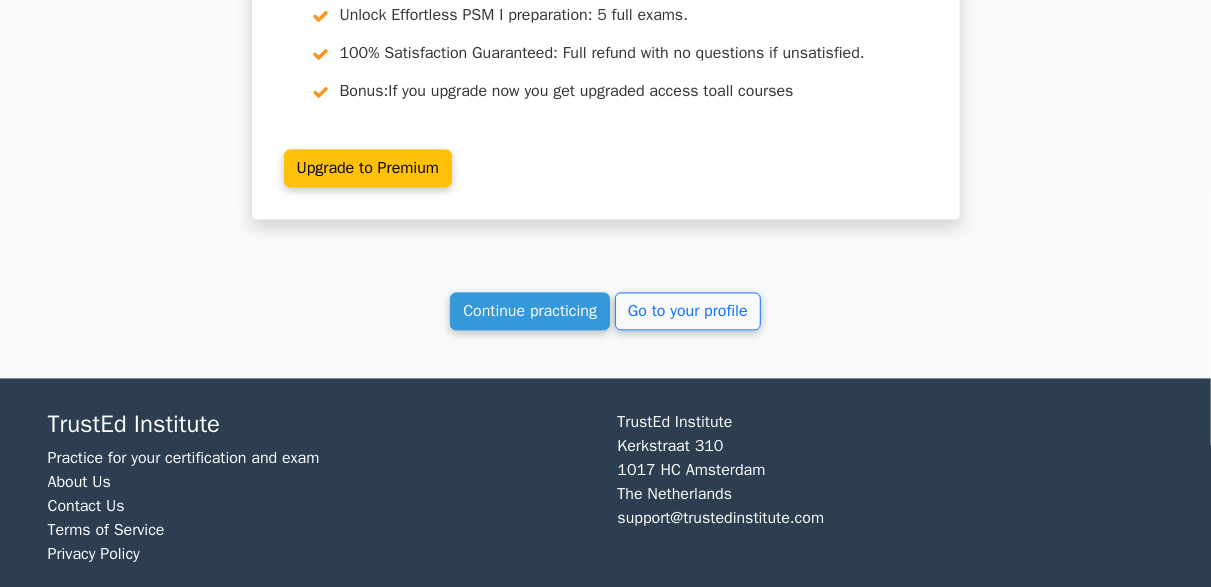 scroll, scrollTop: 1862, scrollLeft: 0, axis: vertical 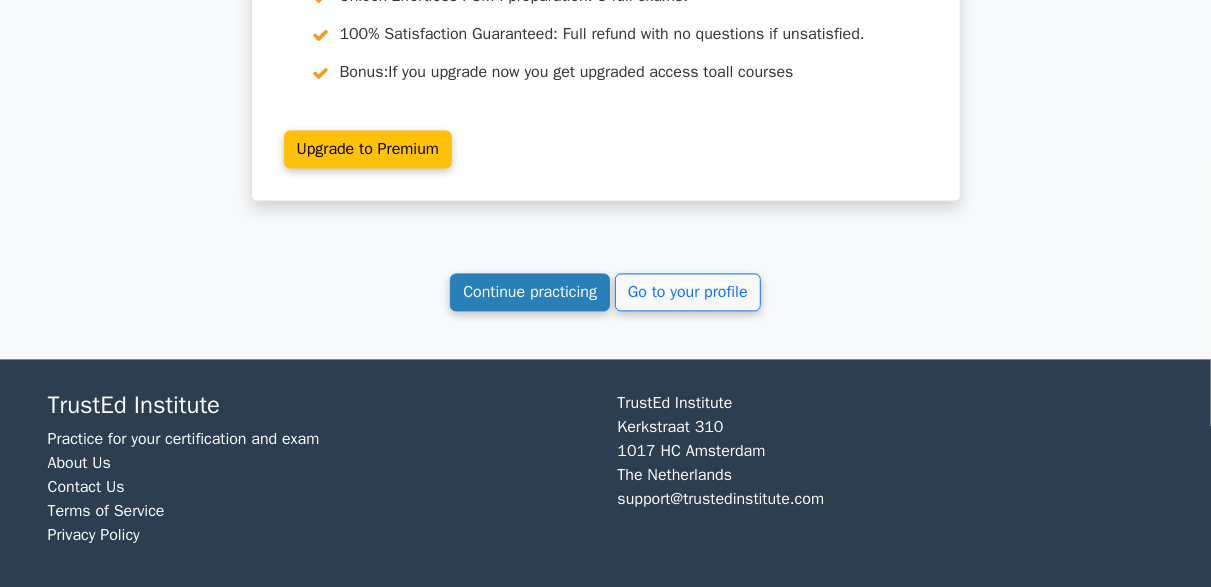 click on "Continue practicing" at bounding box center (530, 292) 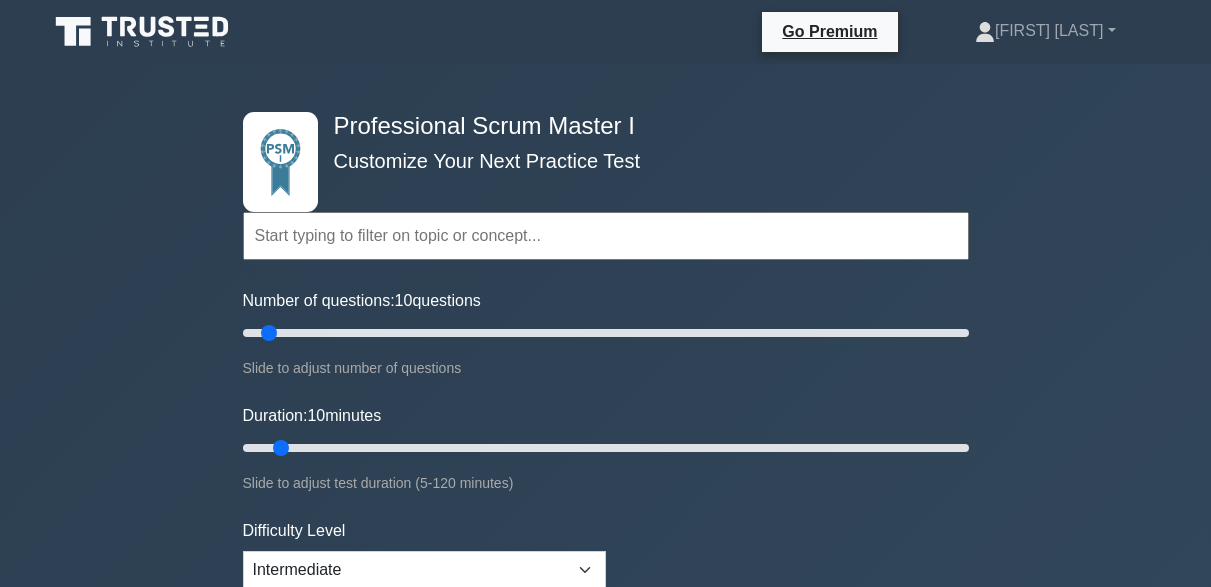 scroll, scrollTop: 0, scrollLeft: 0, axis: both 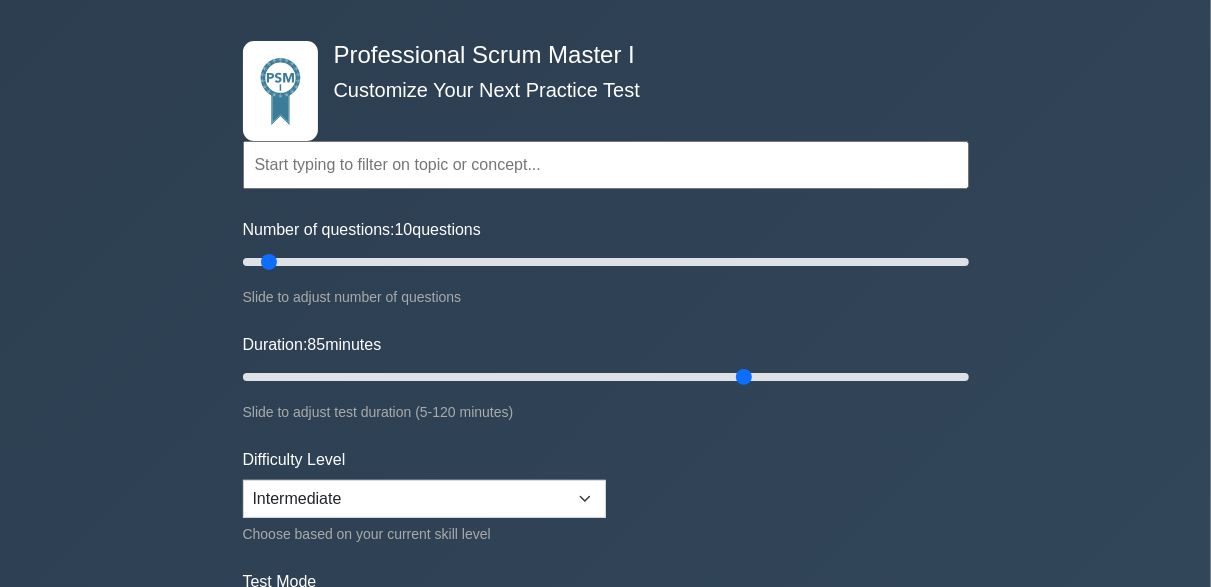 type on "85" 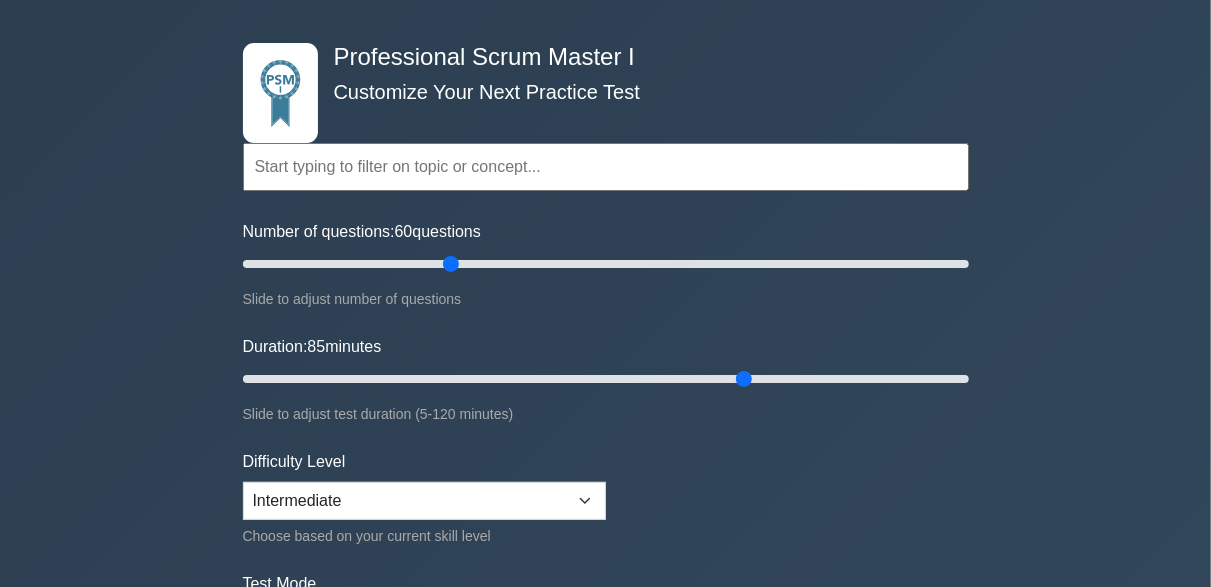 type on "60" 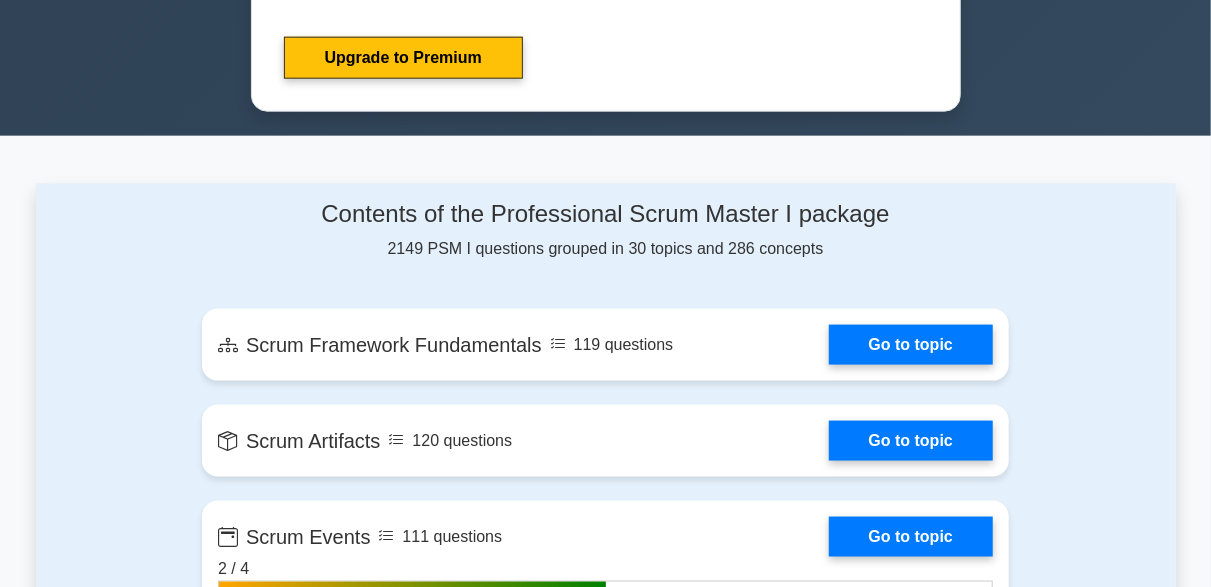 scroll, scrollTop: 0, scrollLeft: 0, axis: both 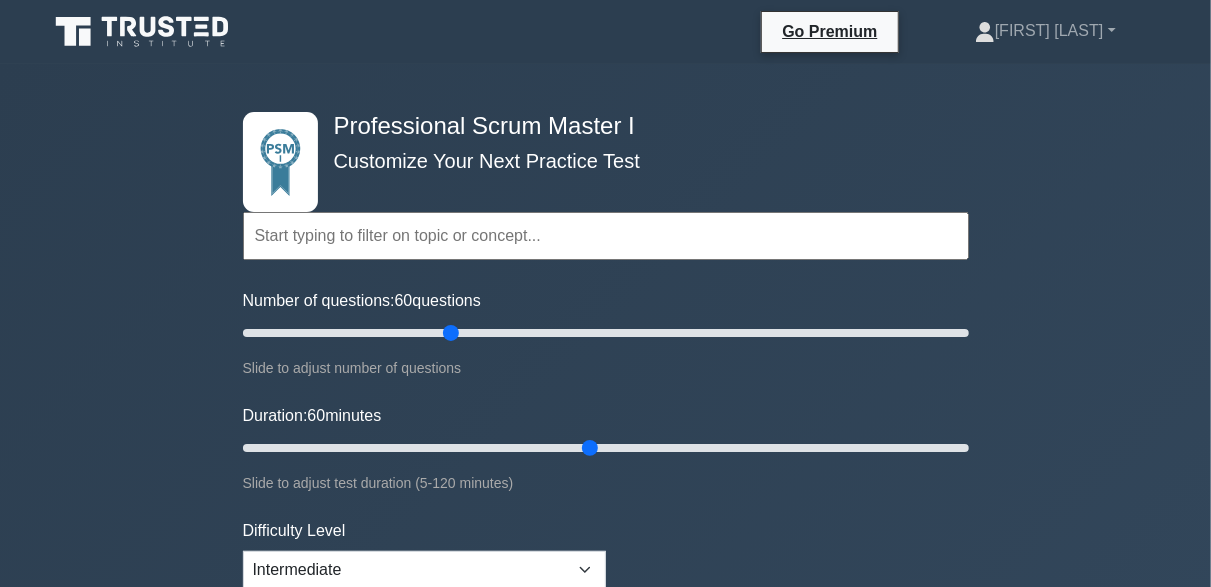 type on "60" 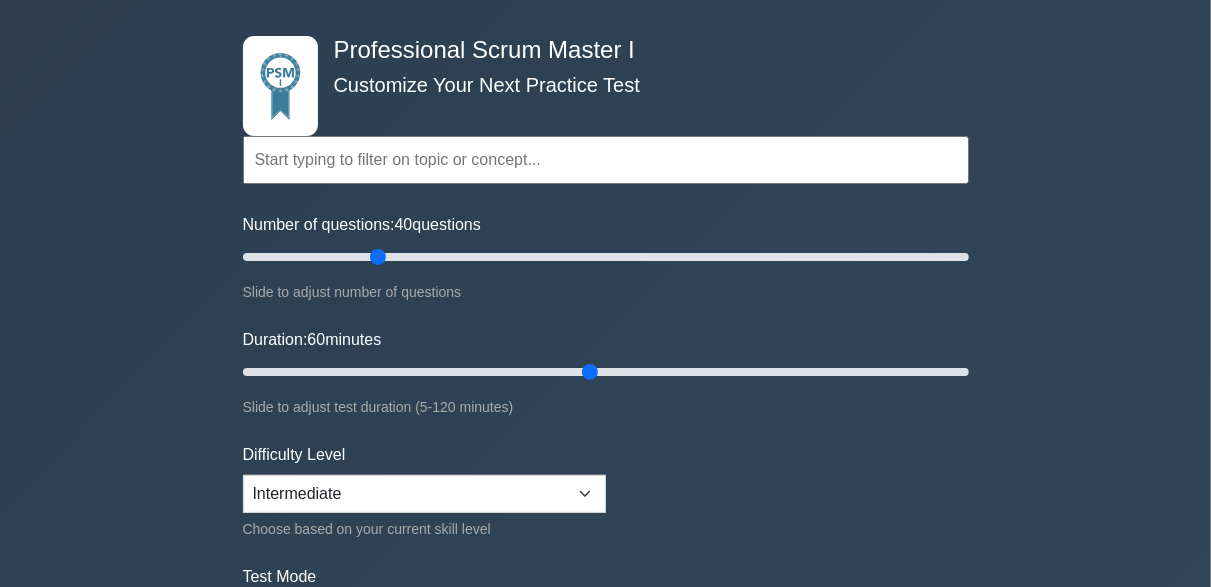 scroll, scrollTop: 75, scrollLeft: 0, axis: vertical 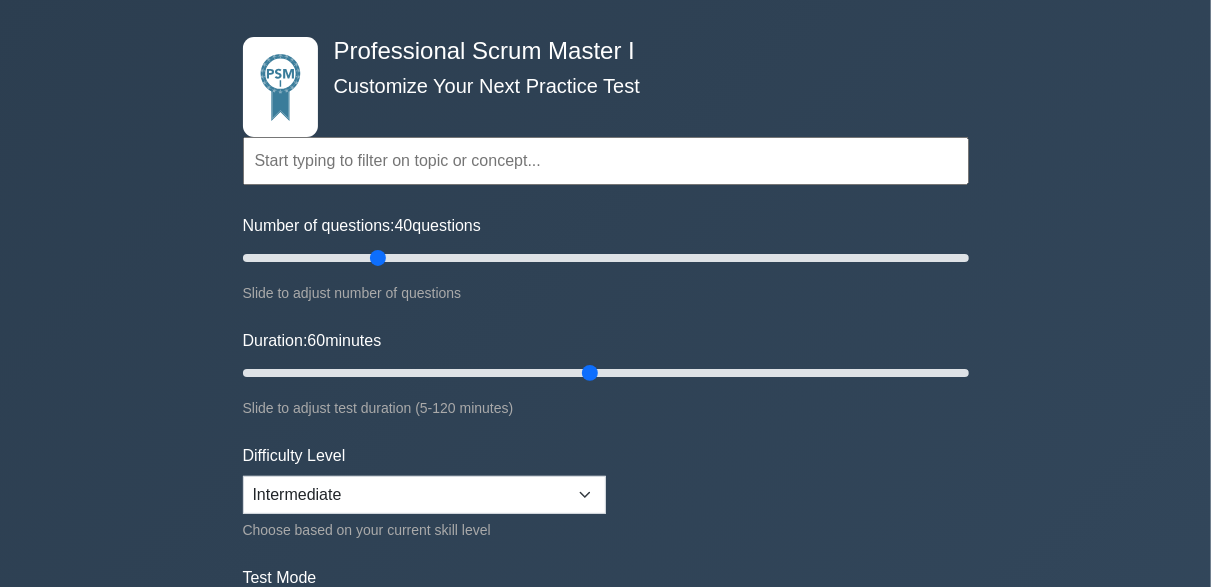 type on "40" 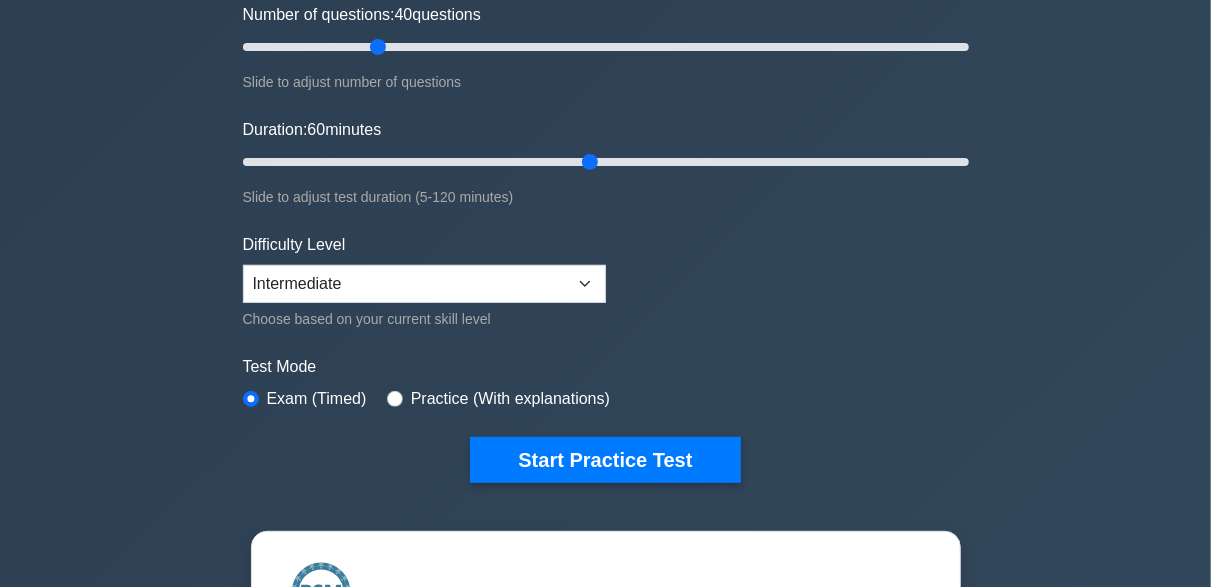 scroll, scrollTop: 288, scrollLeft: 0, axis: vertical 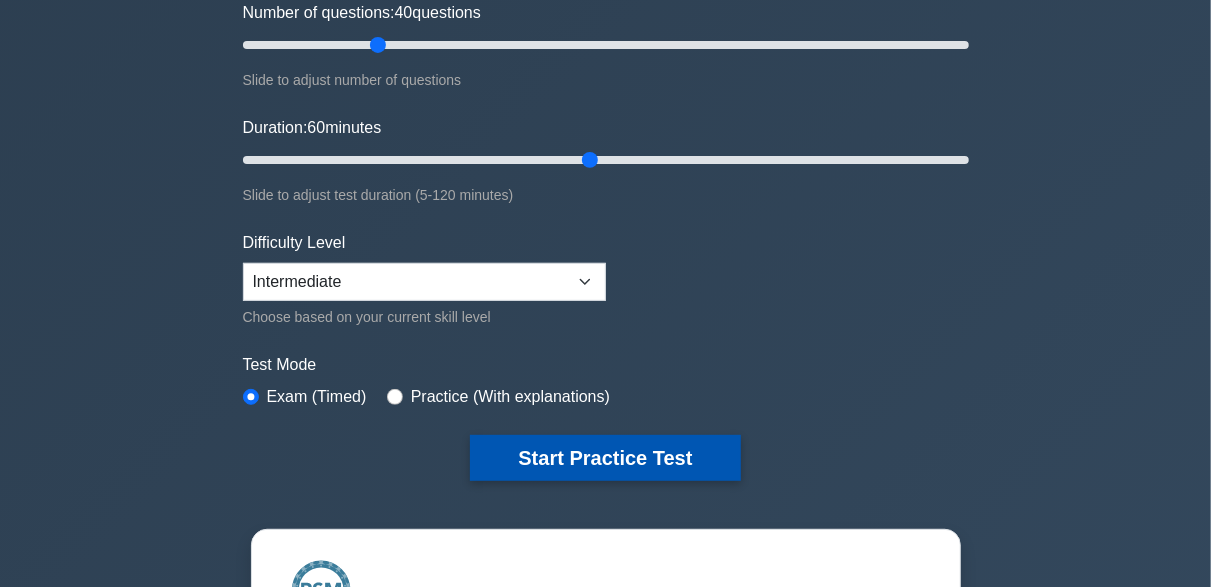 click on "Start Practice Test" at bounding box center [605, 458] 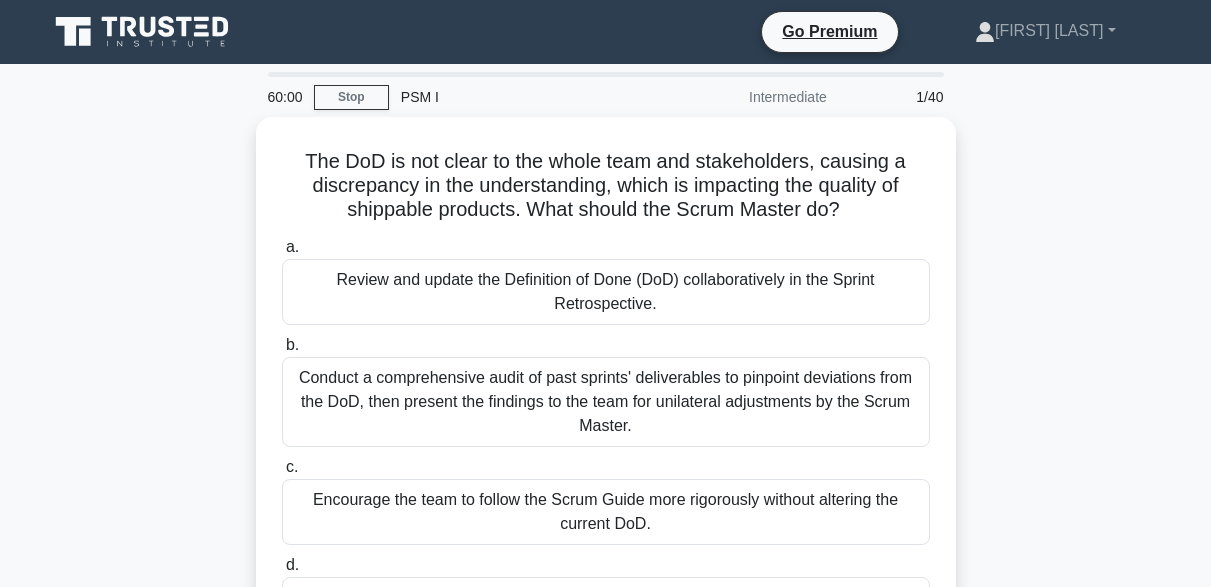 scroll, scrollTop: 0, scrollLeft: 0, axis: both 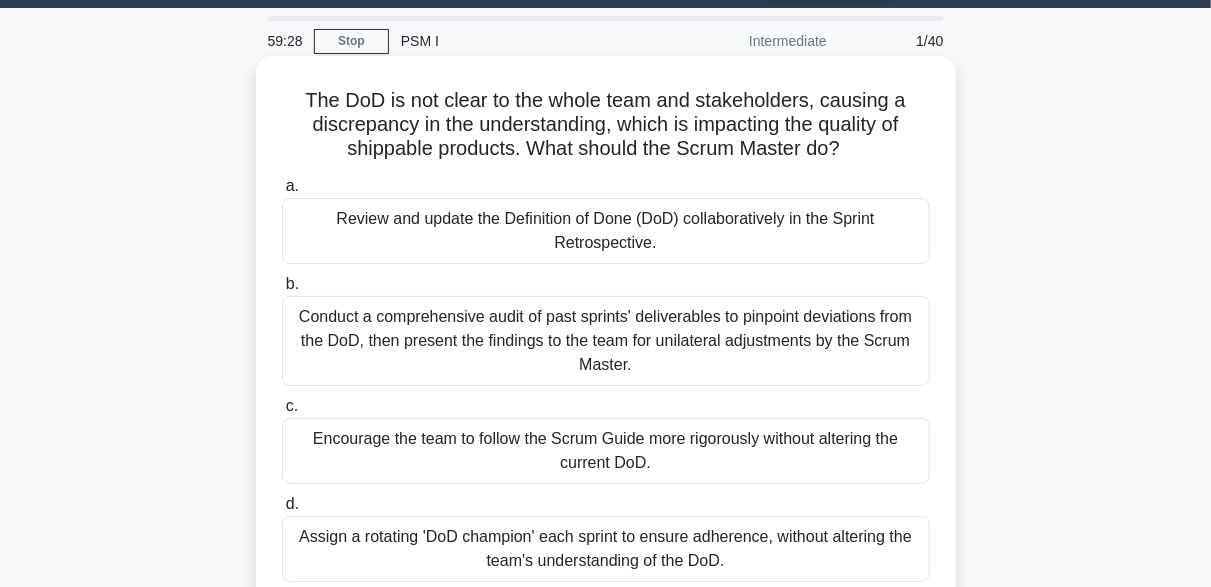 click on "Review and update the Definition of Done (DoD) collaboratively in the Sprint Retrospective." at bounding box center [606, 231] 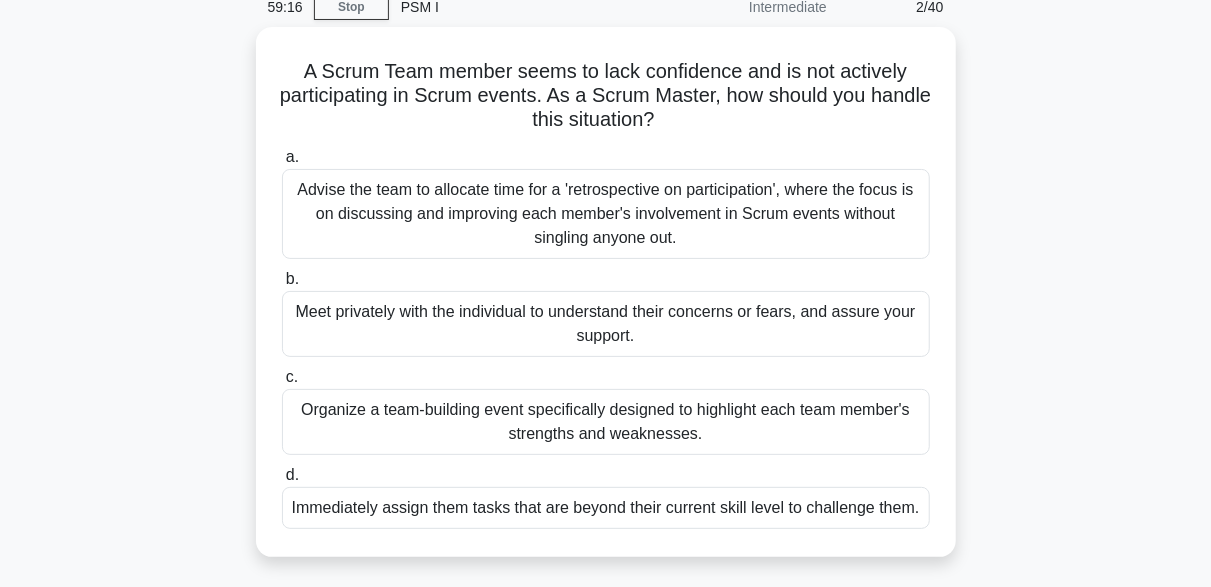 scroll, scrollTop: 92, scrollLeft: 0, axis: vertical 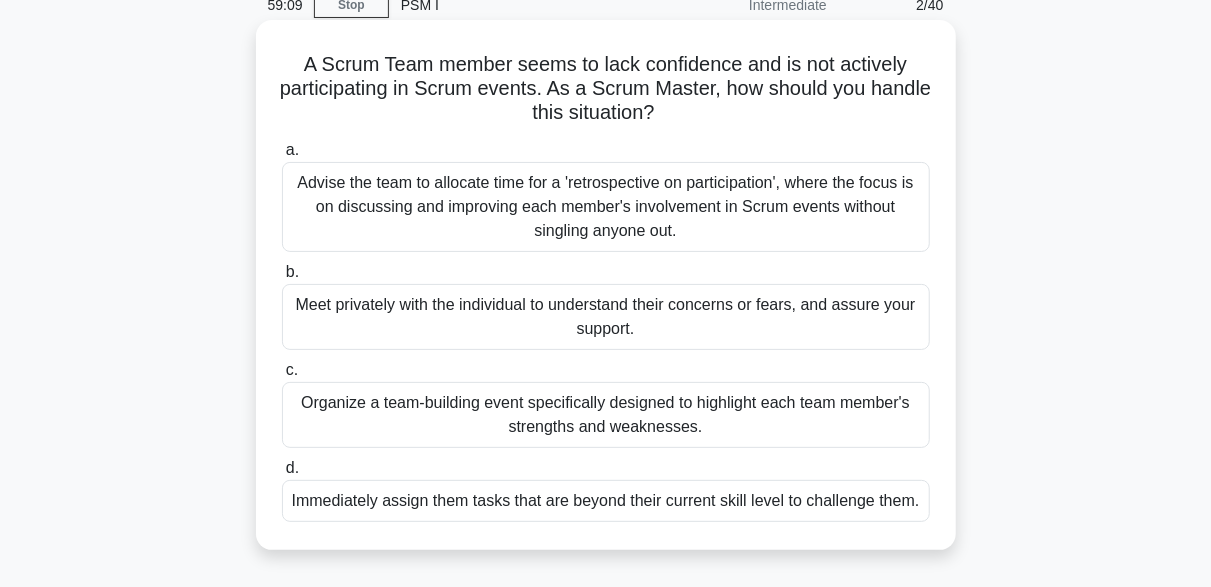 click on "Meet privately with the individual to understand their concerns or fears, and assure your support." at bounding box center [606, 317] 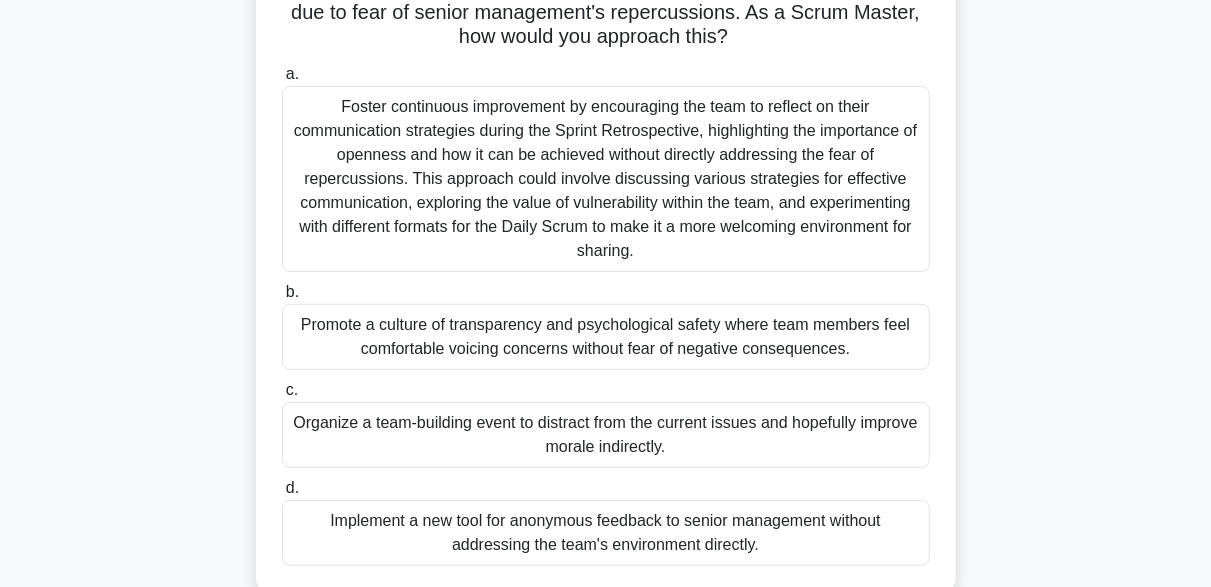 scroll, scrollTop: 194, scrollLeft: 0, axis: vertical 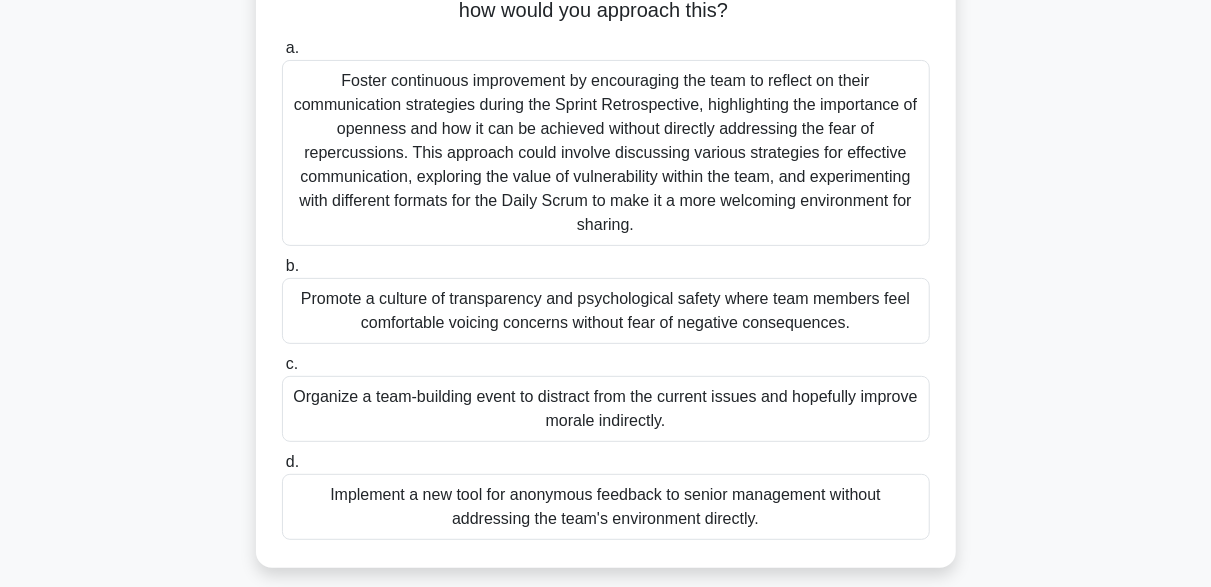 click on "Promote a culture of transparency and psychological safety where team members feel comfortable voicing concerns without fear of negative consequences." at bounding box center [606, 311] 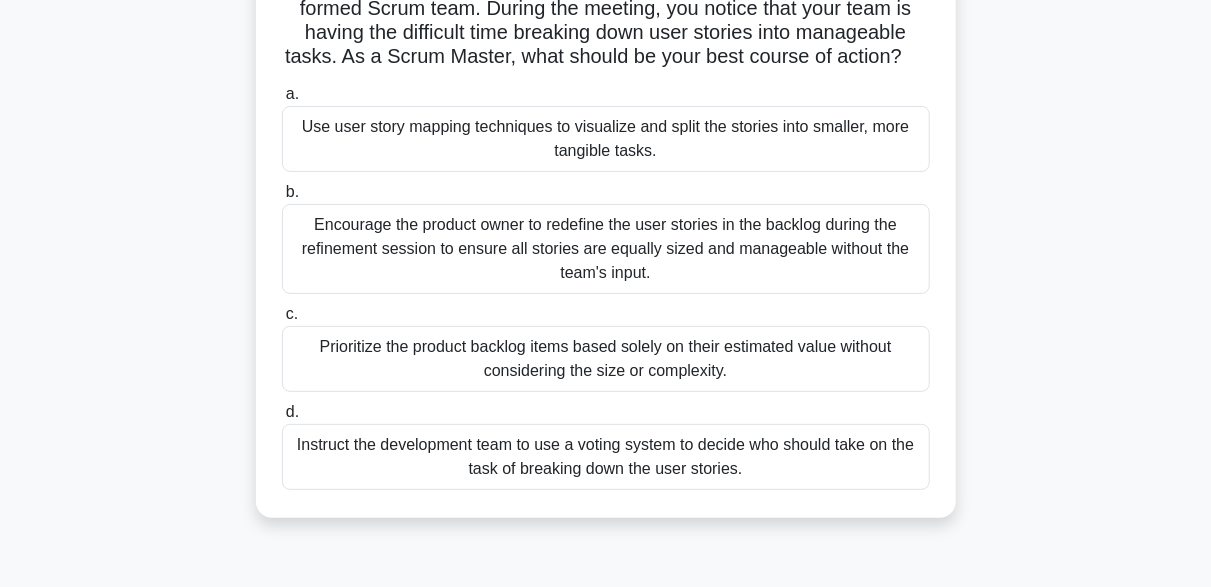 scroll, scrollTop: 179, scrollLeft: 0, axis: vertical 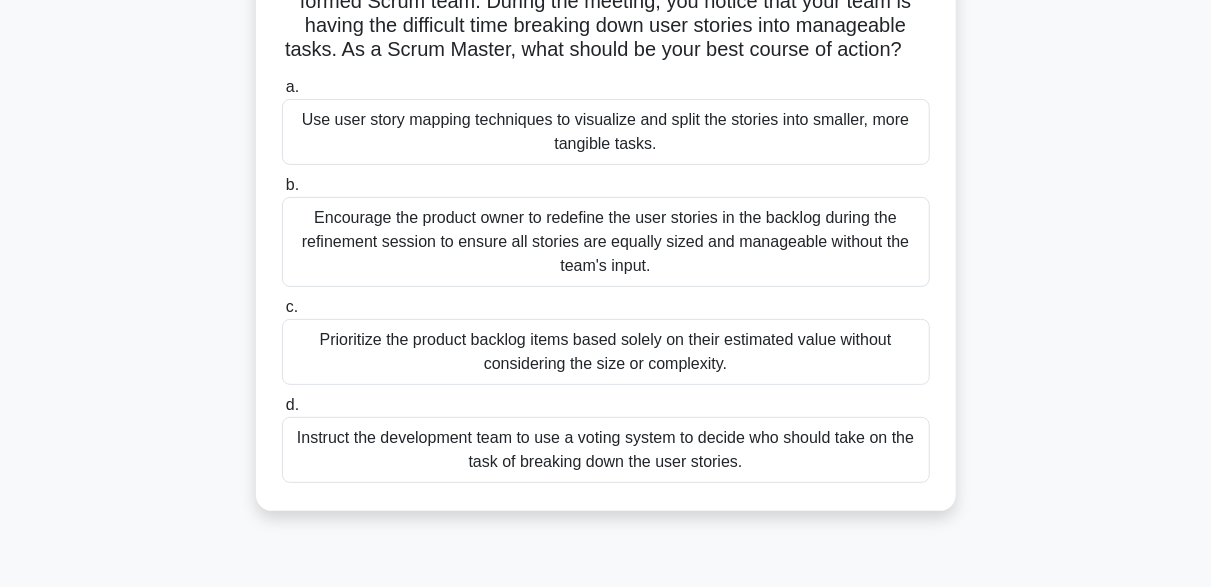 click on "Use user story mapping techniques to visualize and split the stories into smaller, more tangible tasks." at bounding box center [606, 132] 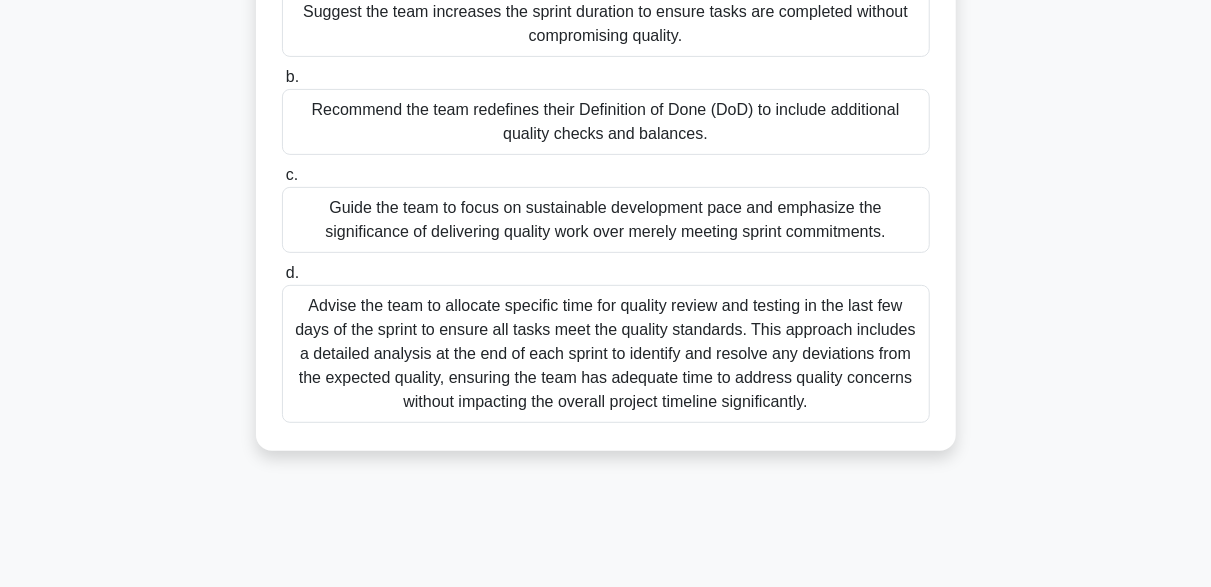 scroll, scrollTop: 293, scrollLeft: 0, axis: vertical 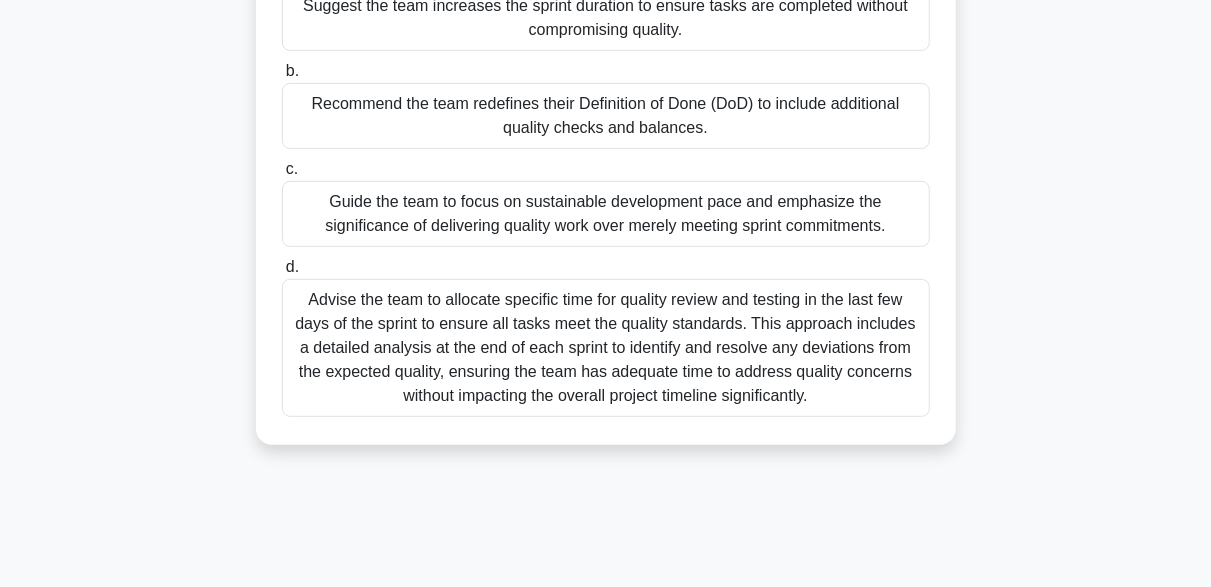 click on "Advise the team to allocate specific time for quality review and testing in the last few days of the sprint to ensure all tasks meet the quality standards. This approach includes a detailed analysis at the end of each sprint to identify and resolve any deviations from the expected quality, ensuring the team has adequate time to address quality concerns without impacting the overall project timeline significantly." at bounding box center [606, 348] 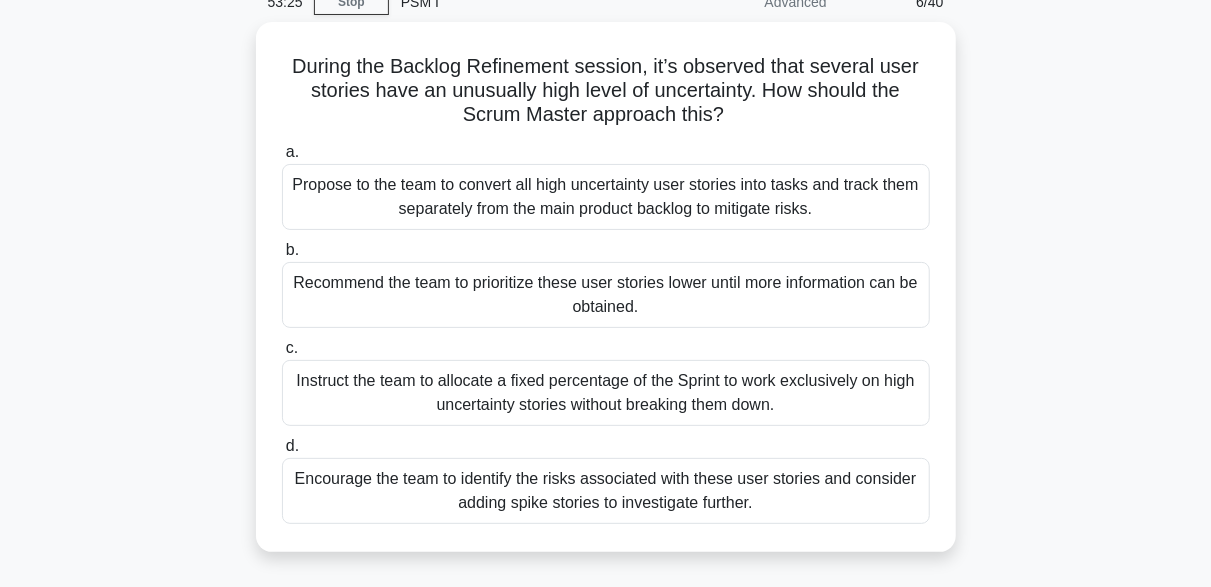 scroll, scrollTop: 112, scrollLeft: 0, axis: vertical 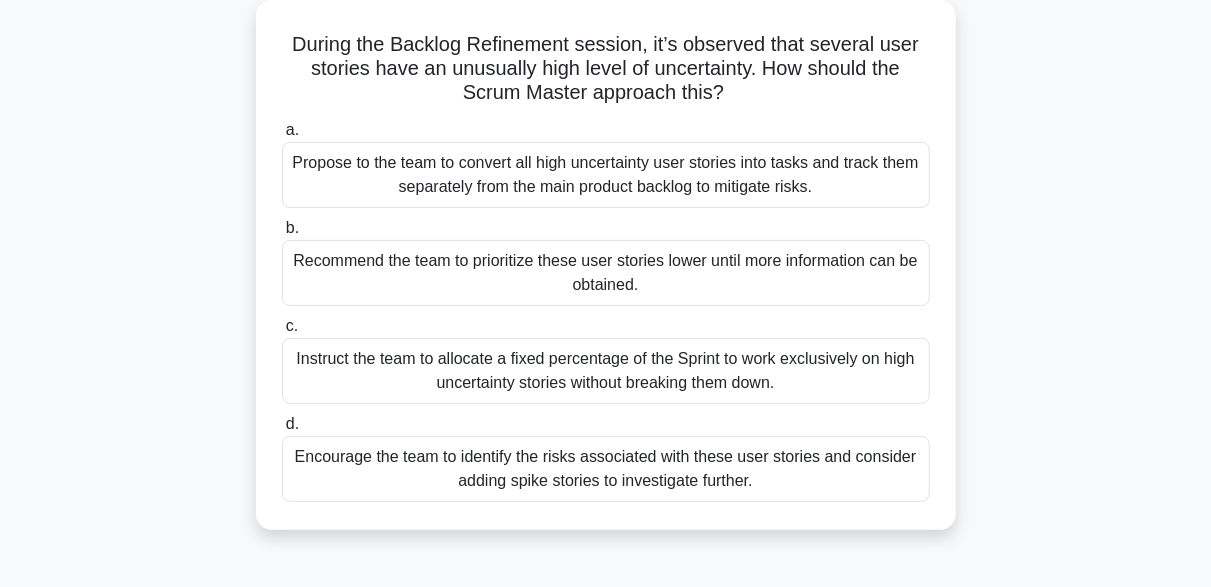 click on "Propose to the team to convert all high uncertainty user stories into tasks and track them separately from the main product backlog to mitigate risks." at bounding box center [606, 175] 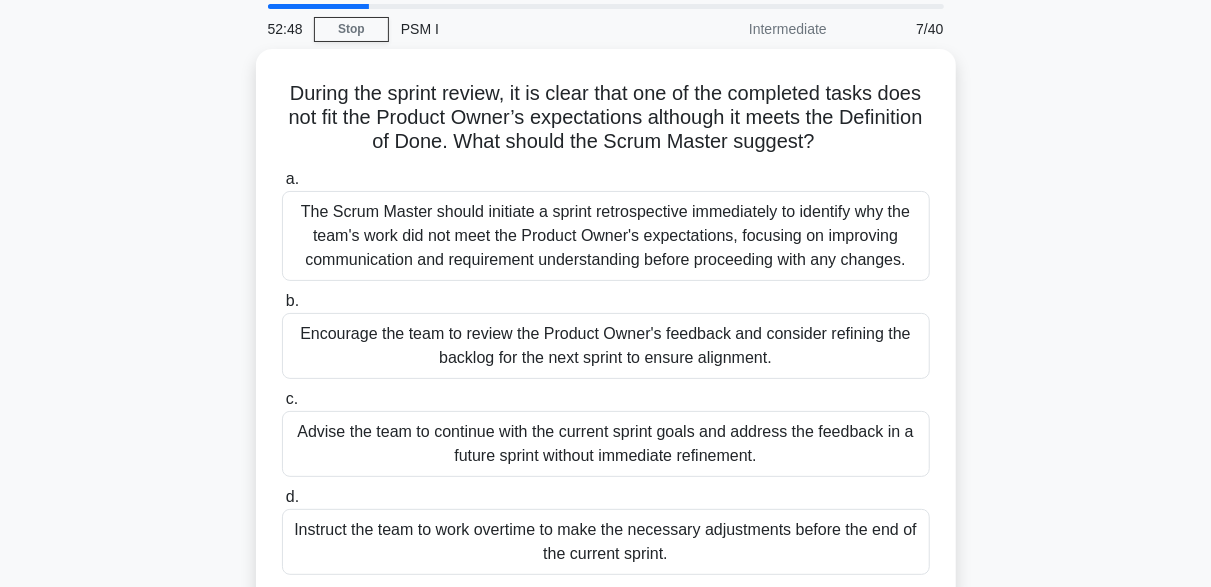 scroll, scrollTop: 58, scrollLeft: 0, axis: vertical 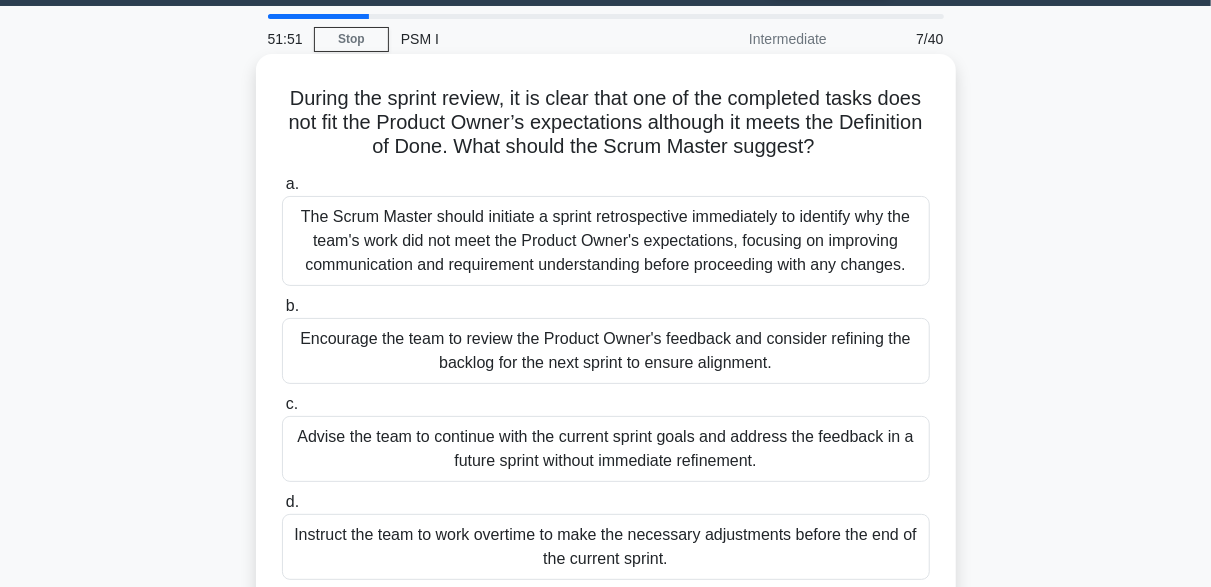 click on "Encourage the team to review the Product Owner's feedback and consider refining the backlog for the next sprint to ensure alignment." at bounding box center (606, 351) 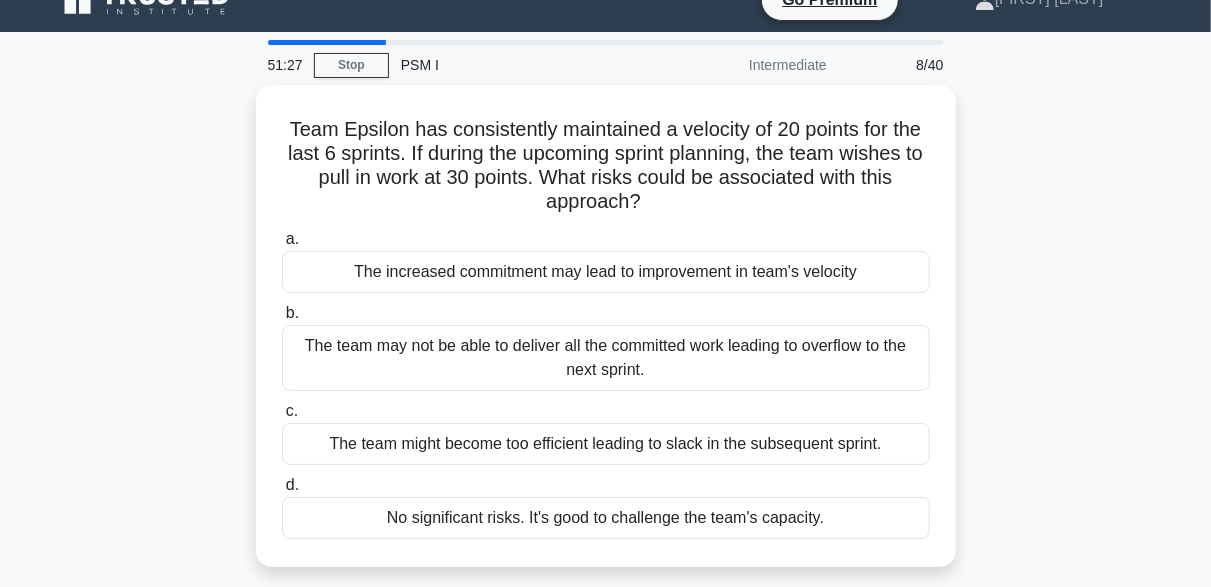 scroll, scrollTop: 27, scrollLeft: 0, axis: vertical 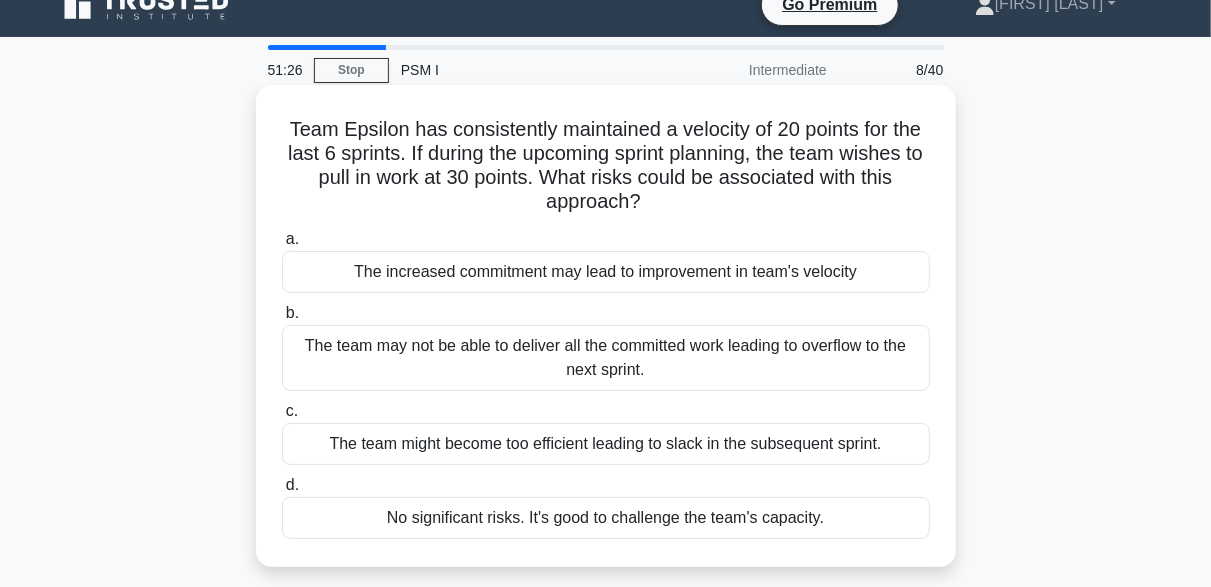 click on "The increased commitment may lead to improvement in team's velocity" at bounding box center [606, 272] 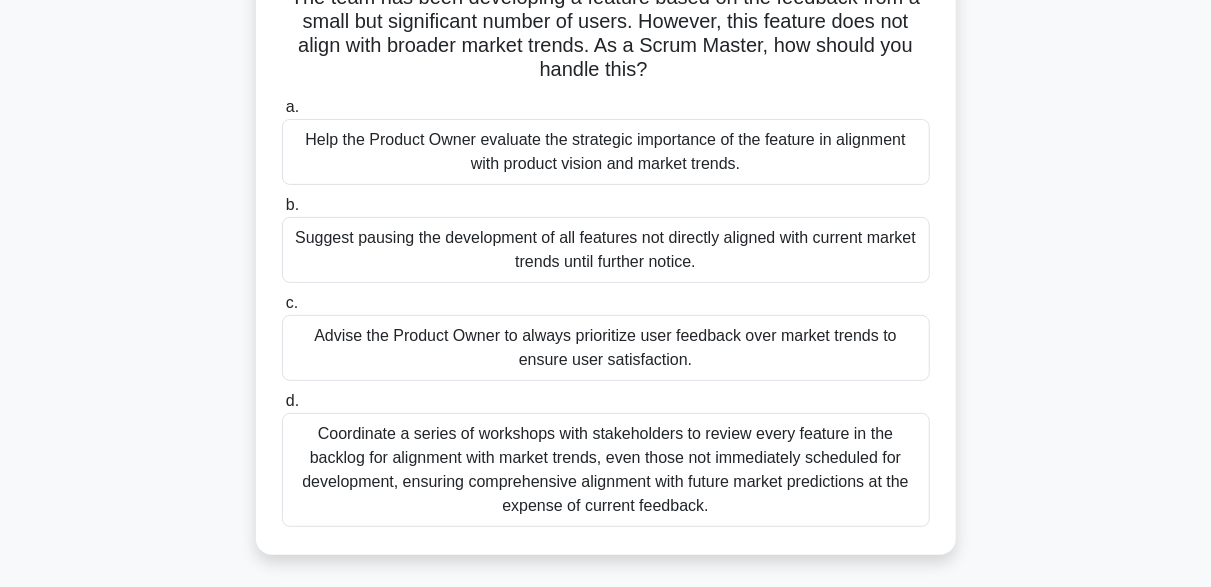 scroll, scrollTop: 155, scrollLeft: 0, axis: vertical 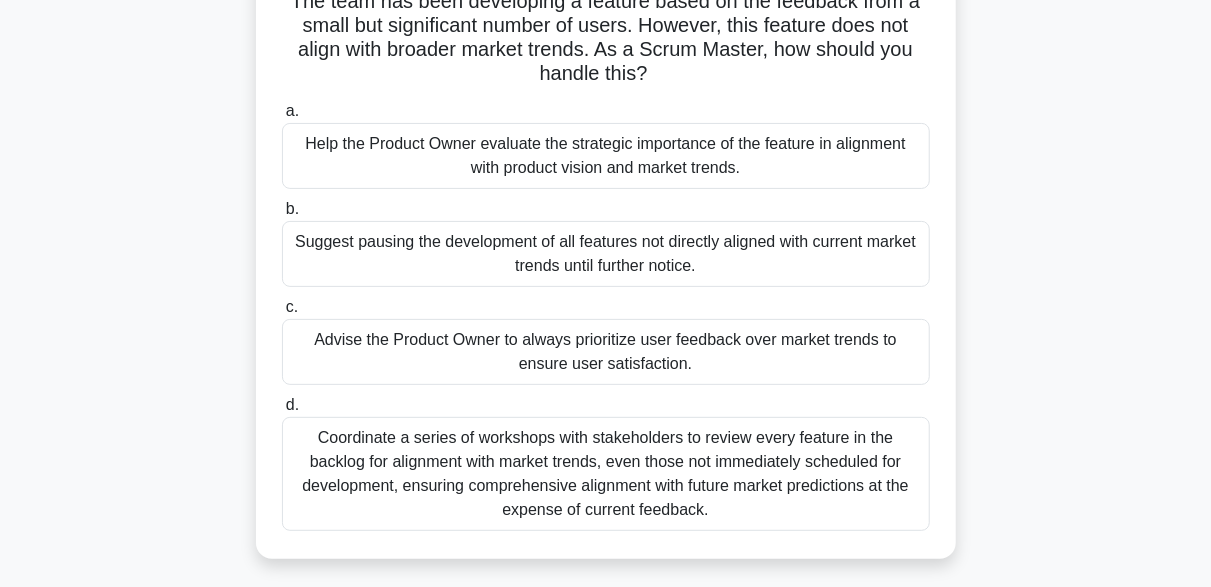 click on "Help the Product Owner evaluate the strategic importance of the feature in alignment with product vision and market trends." at bounding box center [606, 156] 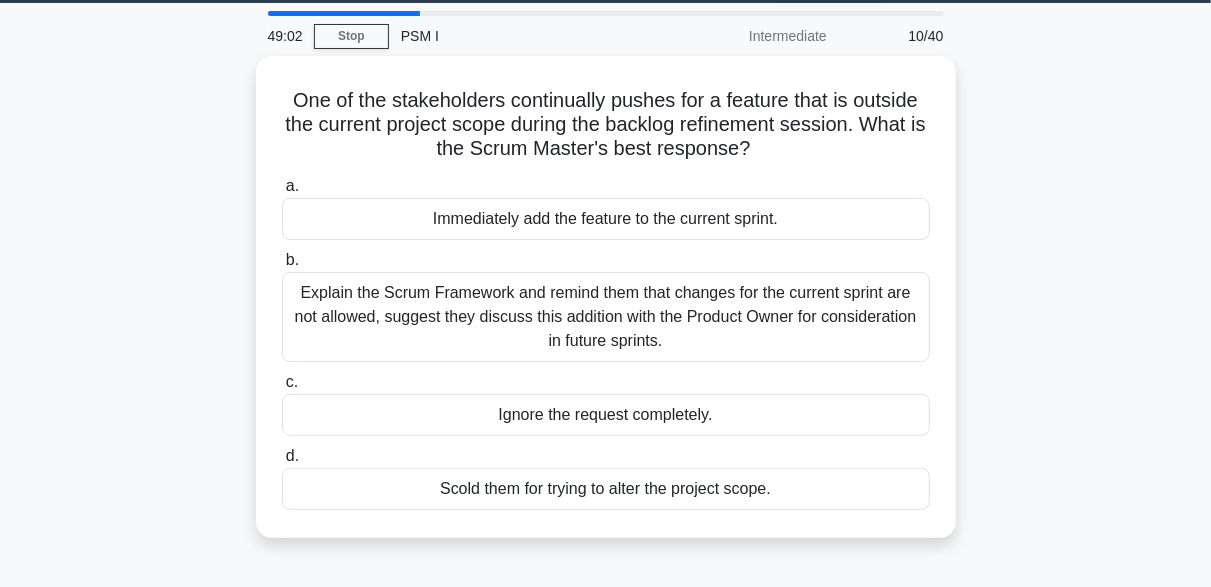 scroll, scrollTop: 68, scrollLeft: 0, axis: vertical 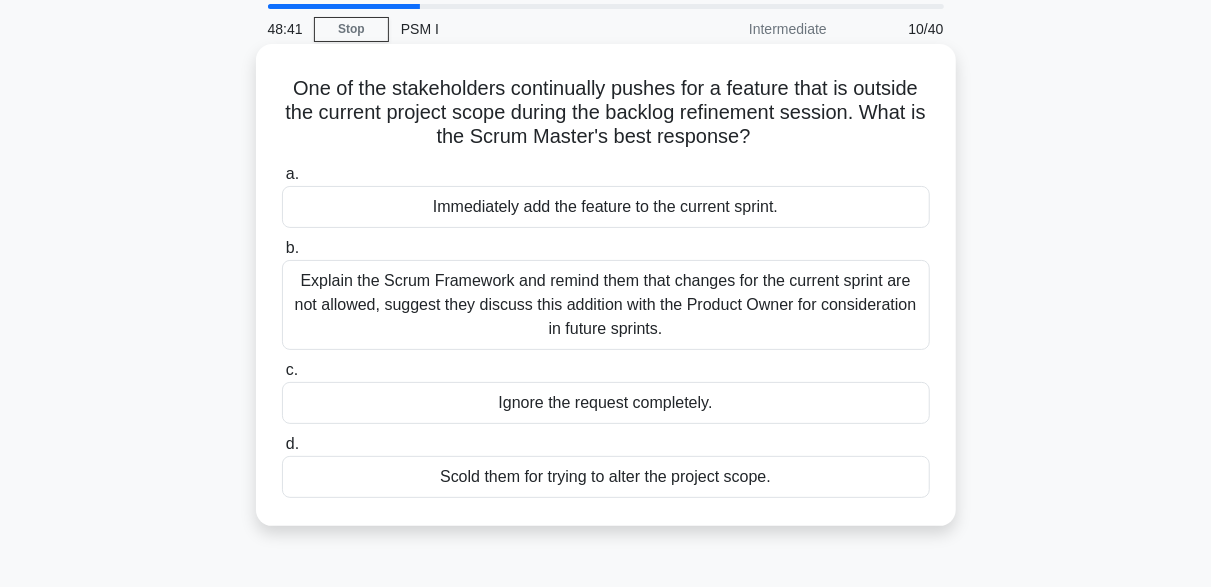 click on "Explain the Scrum Framework and remind them that changes for the current sprint are not allowed, suggest they discuss this addition with the Product Owner for consideration in future sprints." at bounding box center [606, 305] 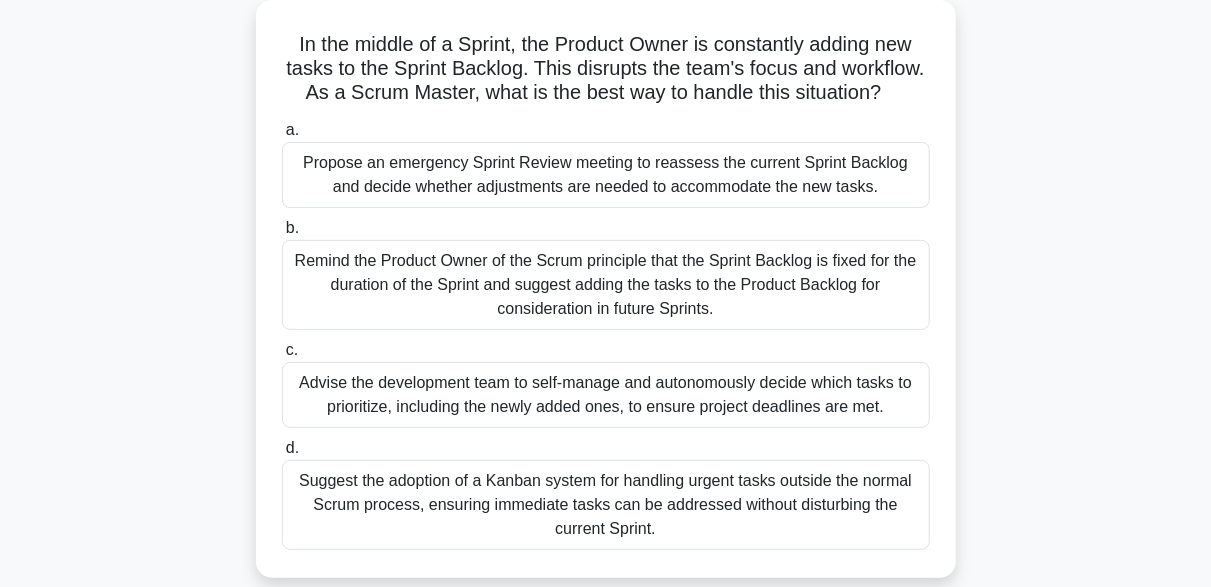 scroll, scrollTop: 125, scrollLeft: 0, axis: vertical 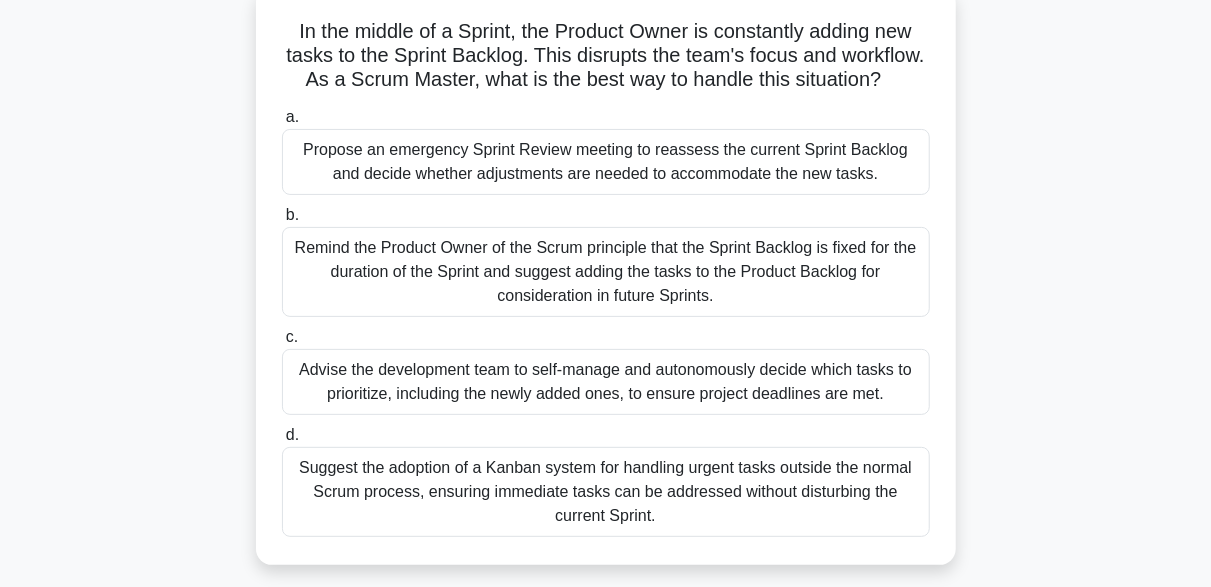 click on "Advise the development team to self-manage and autonomously decide which tasks to prioritize, including the newly added ones, to ensure project deadlines are met." at bounding box center (606, 382) 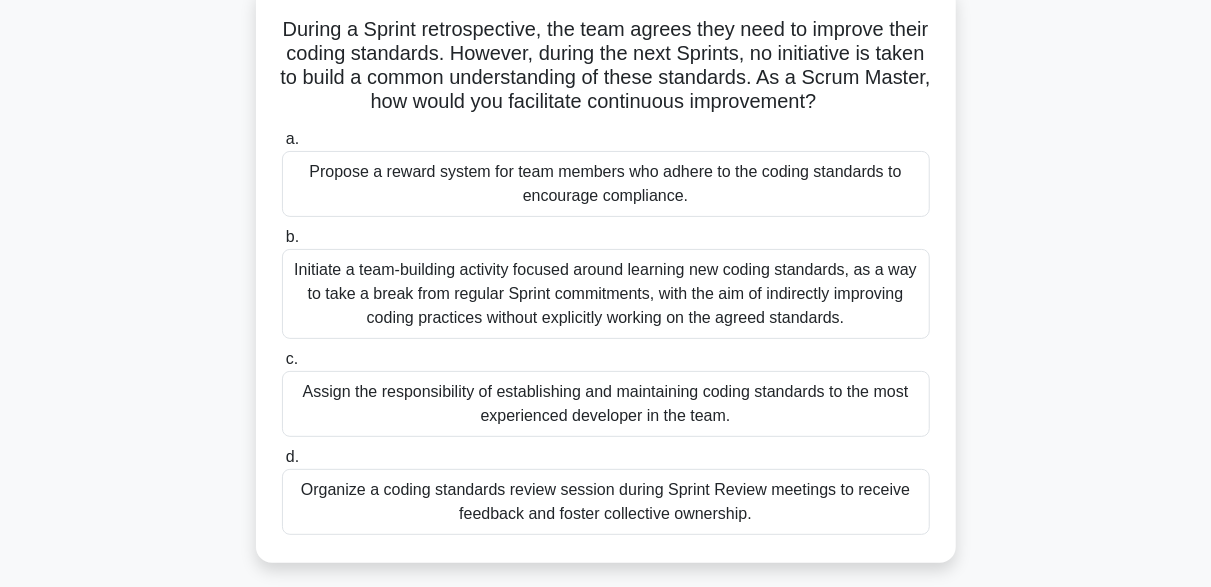 scroll, scrollTop: 134, scrollLeft: 0, axis: vertical 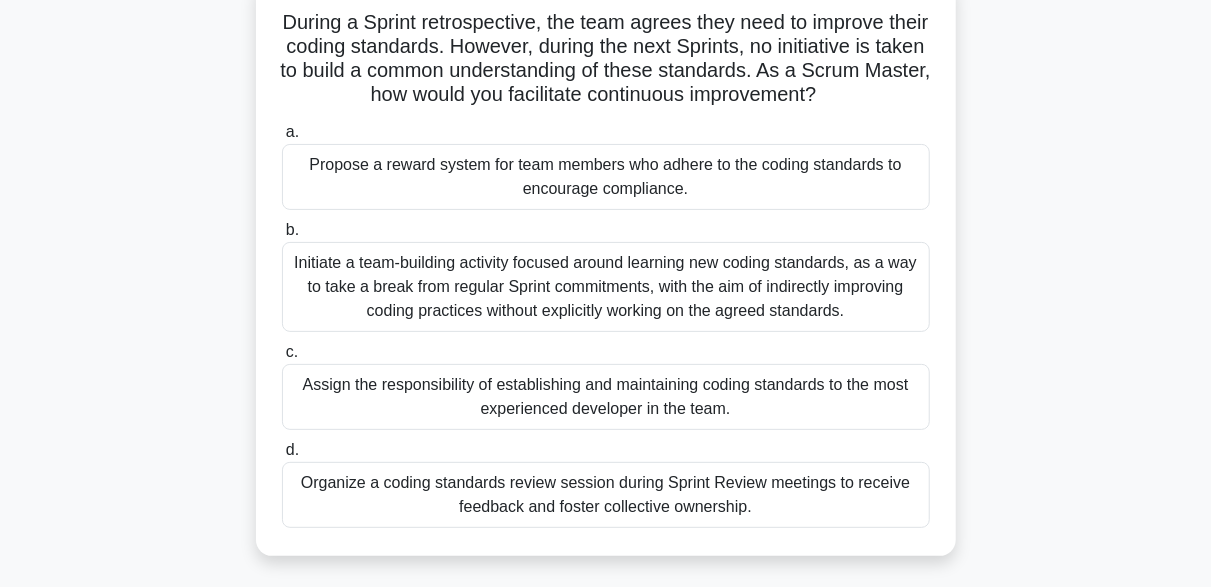click on "Initiate a team-building activity focused around learning new coding standards, as a way to take a break from regular Sprint commitments, with the aim of indirectly improving coding practices without explicitly working on the agreed standards." at bounding box center [606, 287] 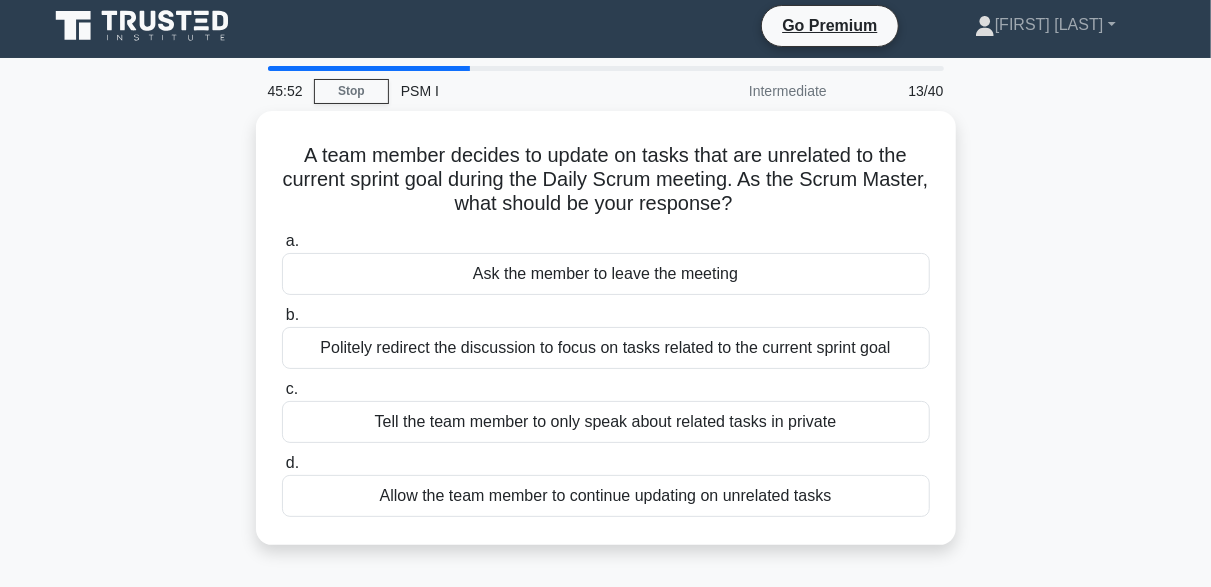 scroll, scrollTop: 0, scrollLeft: 0, axis: both 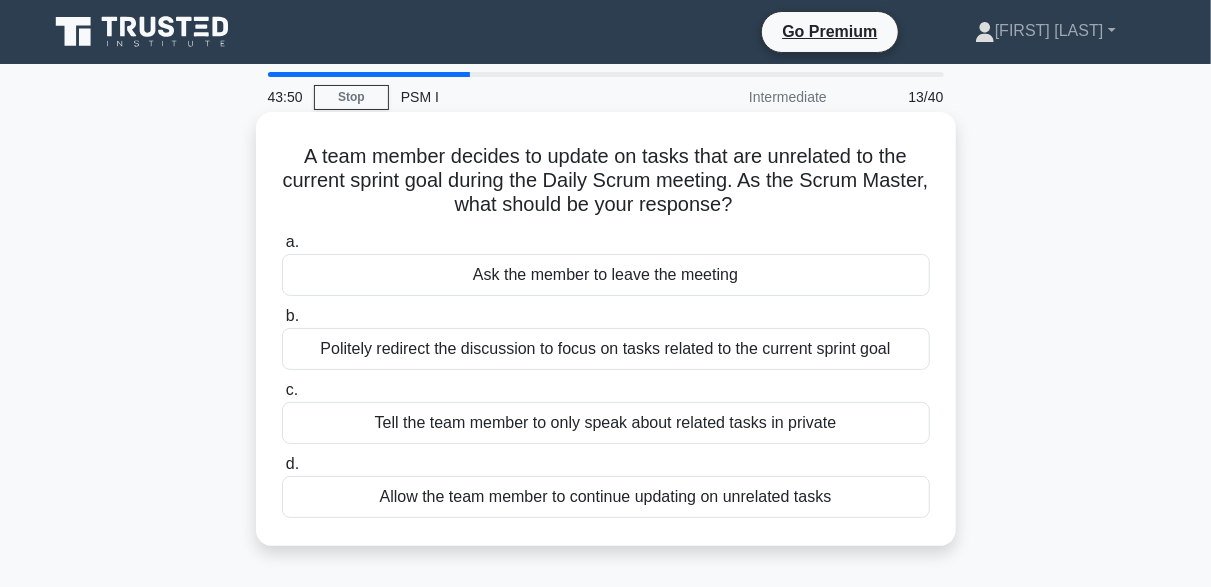 click on "Politely redirect the discussion to focus on tasks related to the current sprint goal" at bounding box center (606, 349) 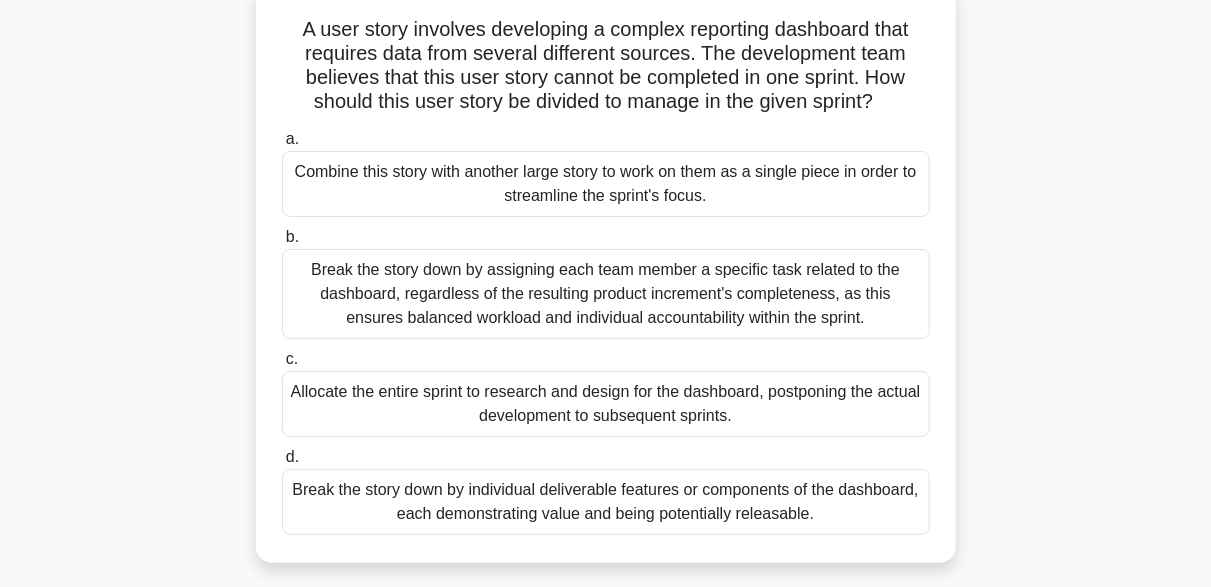 scroll, scrollTop: 196, scrollLeft: 0, axis: vertical 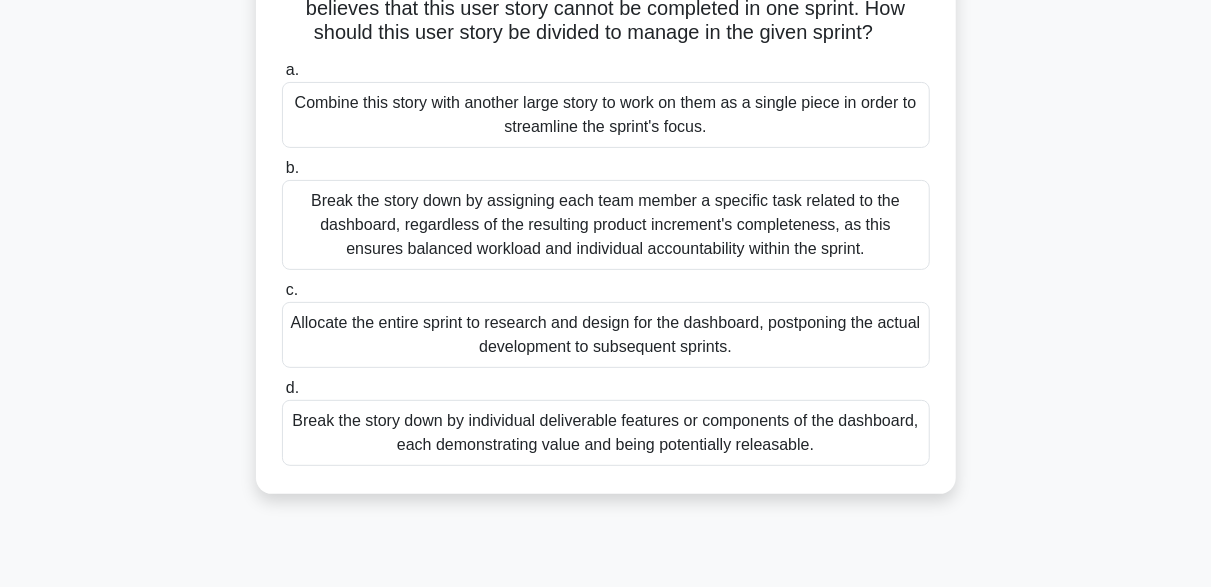 click on "Break the story down by individual deliverable features or components of the dashboard, each demonstrating value and being potentially releasable." at bounding box center [606, 433] 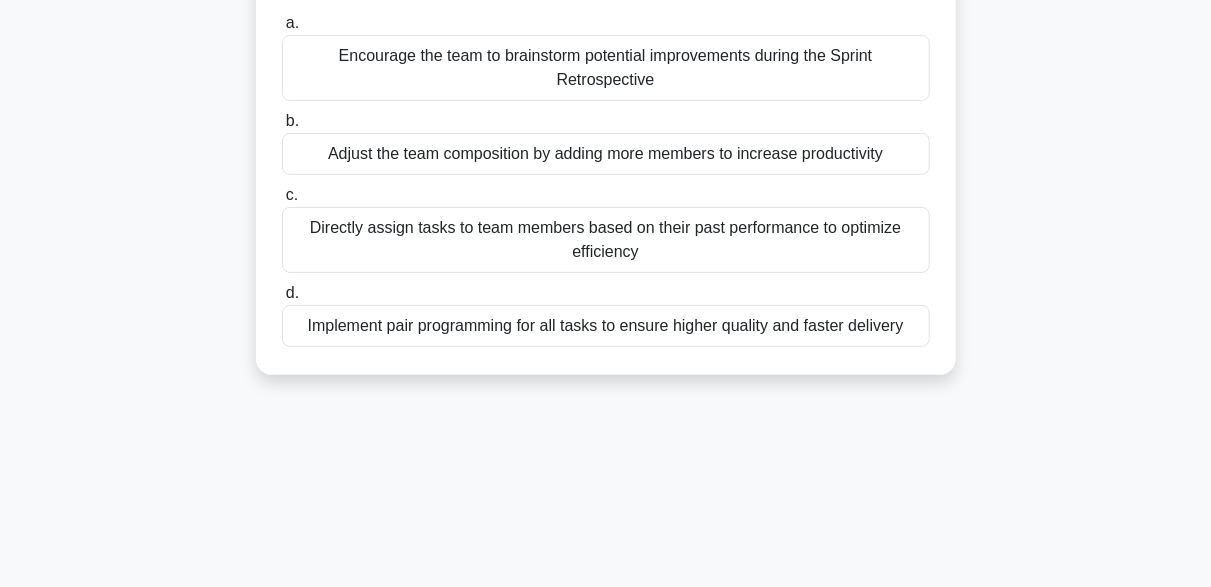 scroll, scrollTop: 227, scrollLeft: 0, axis: vertical 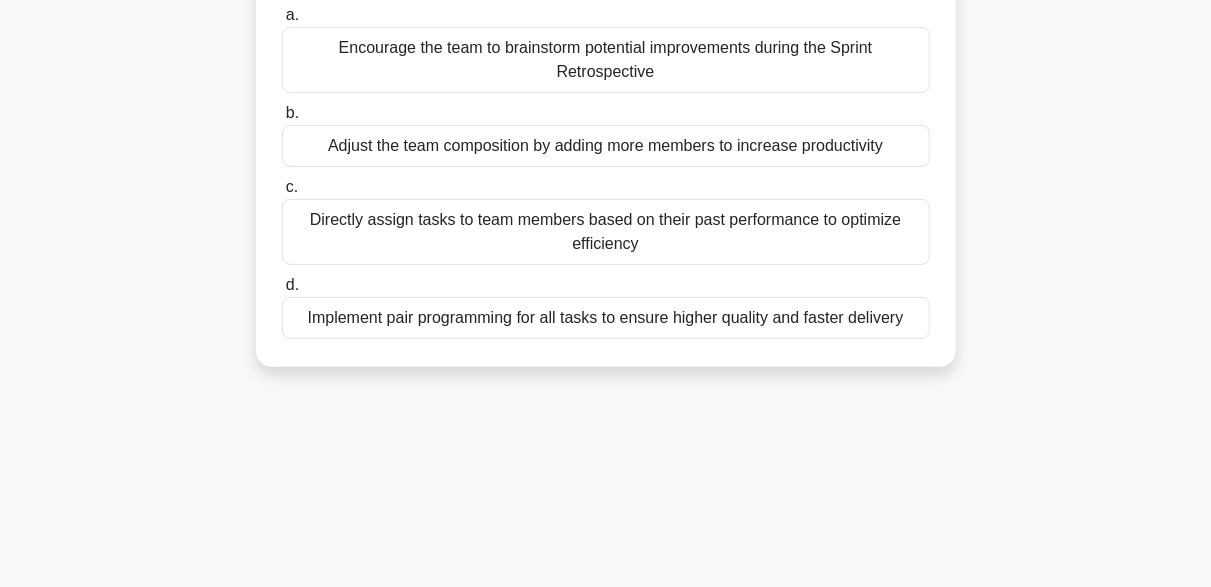 click on "Implement pair programming for all tasks to ensure higher quality and faster delivery" at bounding box center (606, 318) 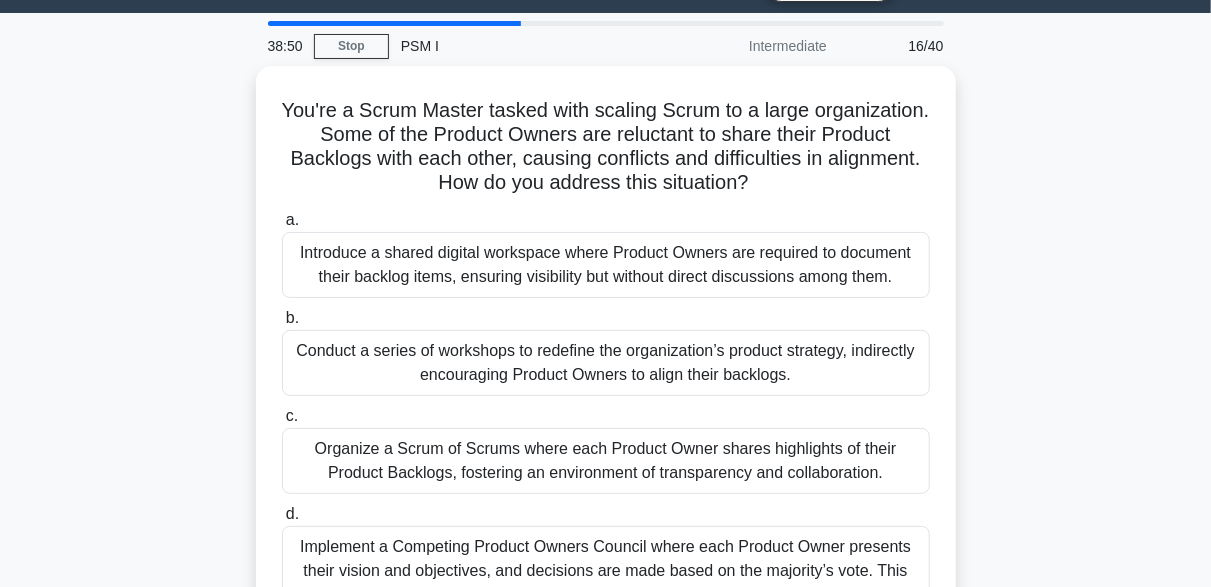 scroll, scrollTop: 0, scrollLeft: 0, axis: both 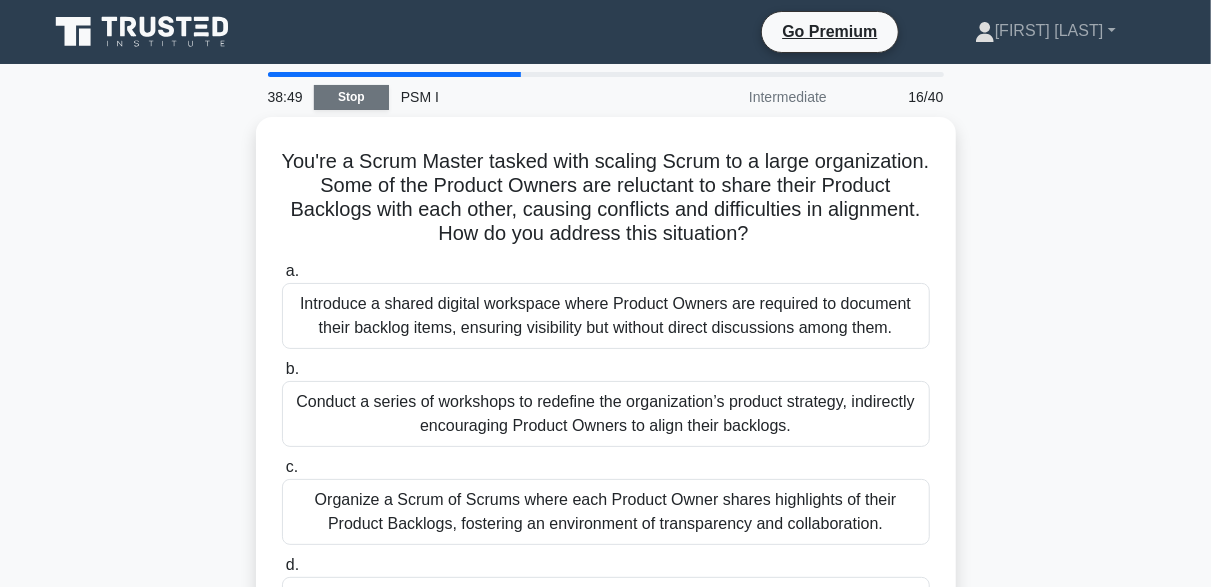 click on "Stop" at bounding box center [351, 97] 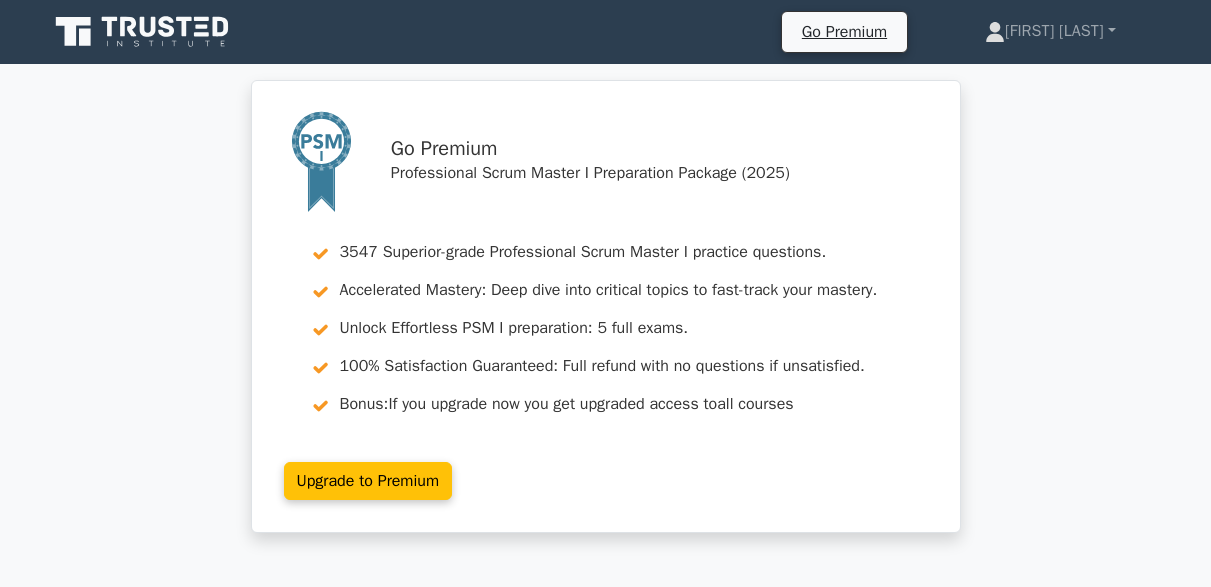 scroll, scrollTop: 0, scrollLeft: 0, axis: both 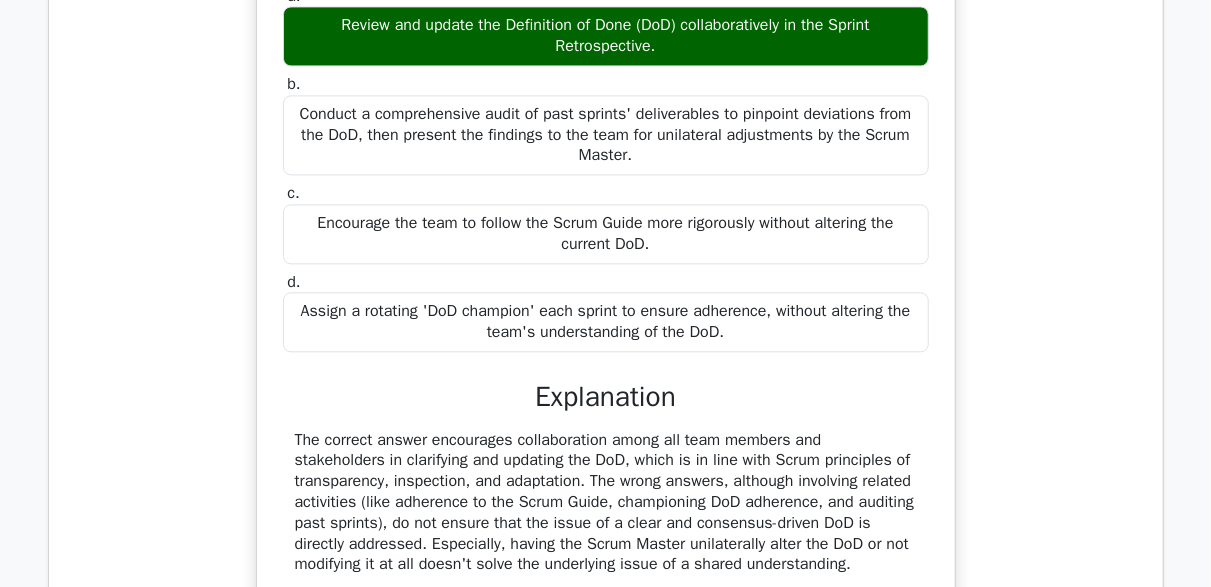 click on "The DoD is not clear to the whole team and stakeholders, causing a discrepancy in the understanding, which is impacting the quality of shippable products. What should the Scrum Master do?
a.
Review and update the Definition of Done (DoD) collaboratively in the Sprint Retrospective.
b.
c. d." at bounding box center [606, 275] 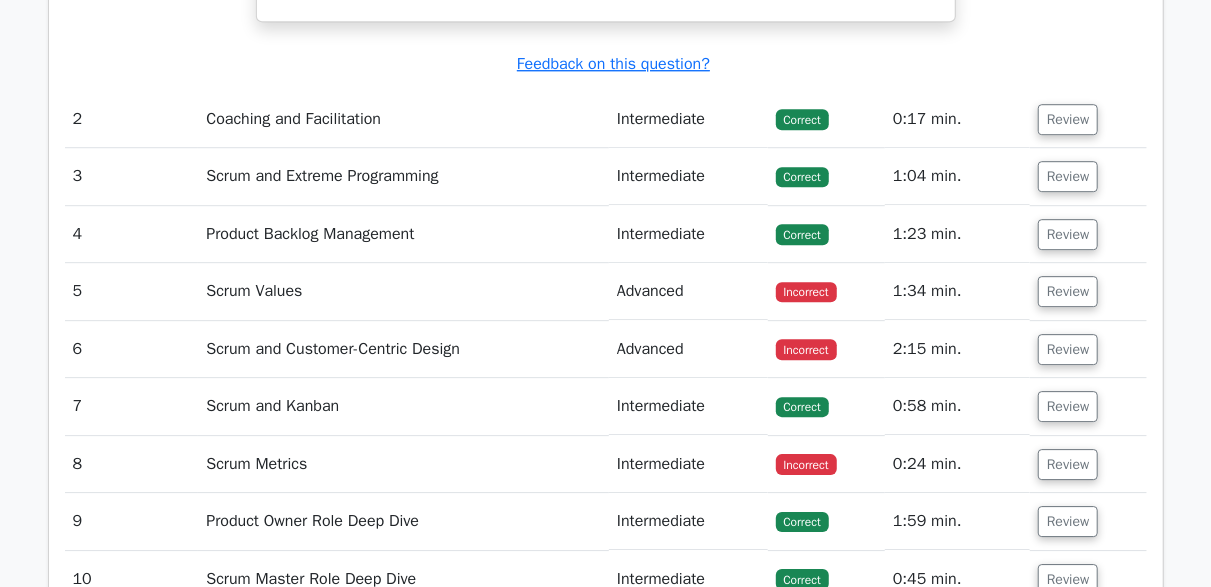 scroll, scrollTop: 2747, scrollLeft: 0, axis: vertical 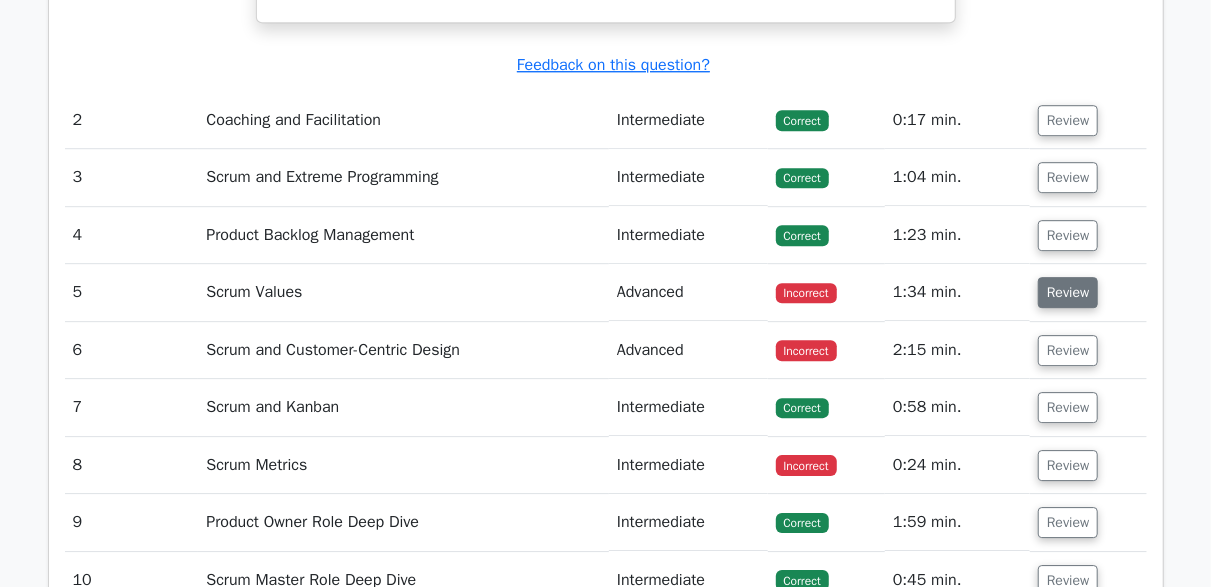 click on "Review" at bounding box center (1068, 292) 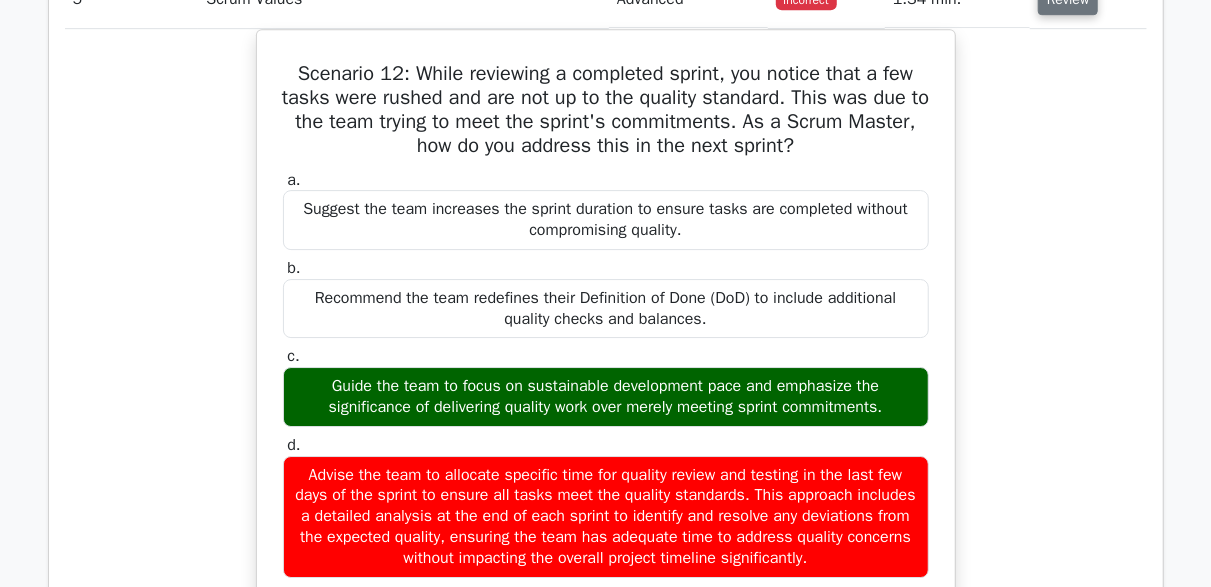 scroll, scrollTop: 3040, scrollLeft: 0, axis: vertical 